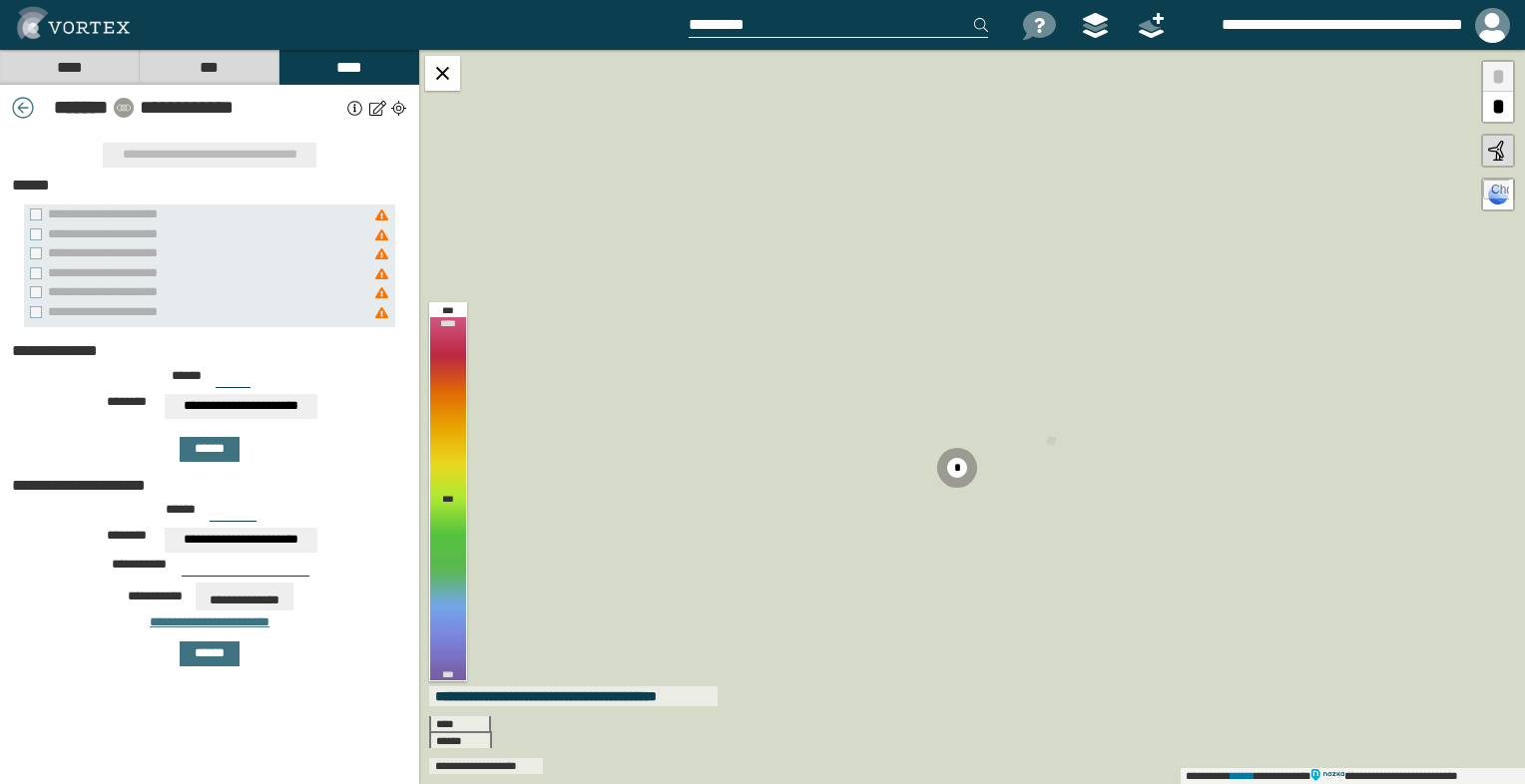 scroll, scrollTop: 0, scrollLeft: 0, axis: both 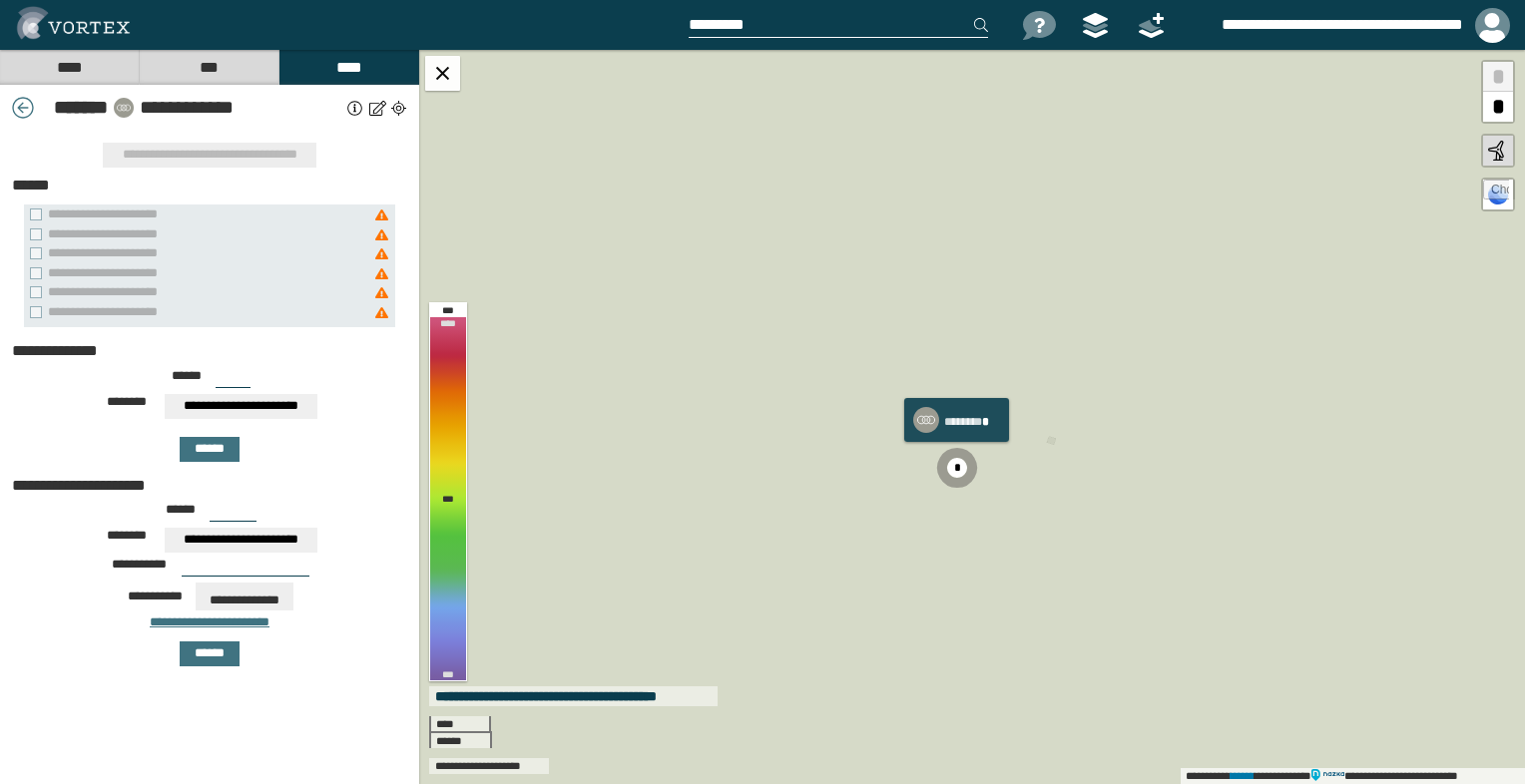 click at bounding box center [957, 468] 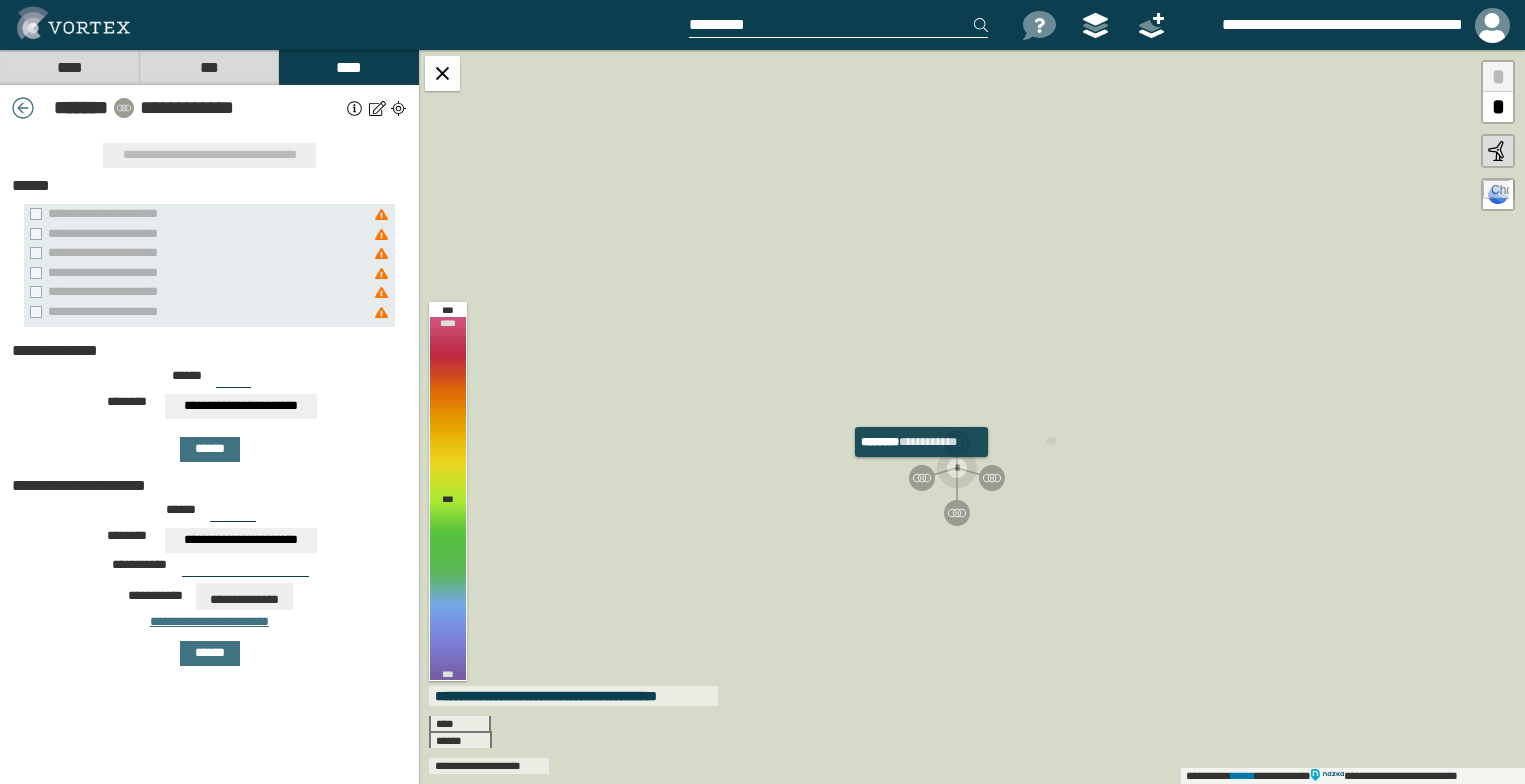 click at bounding box center [922, 478] 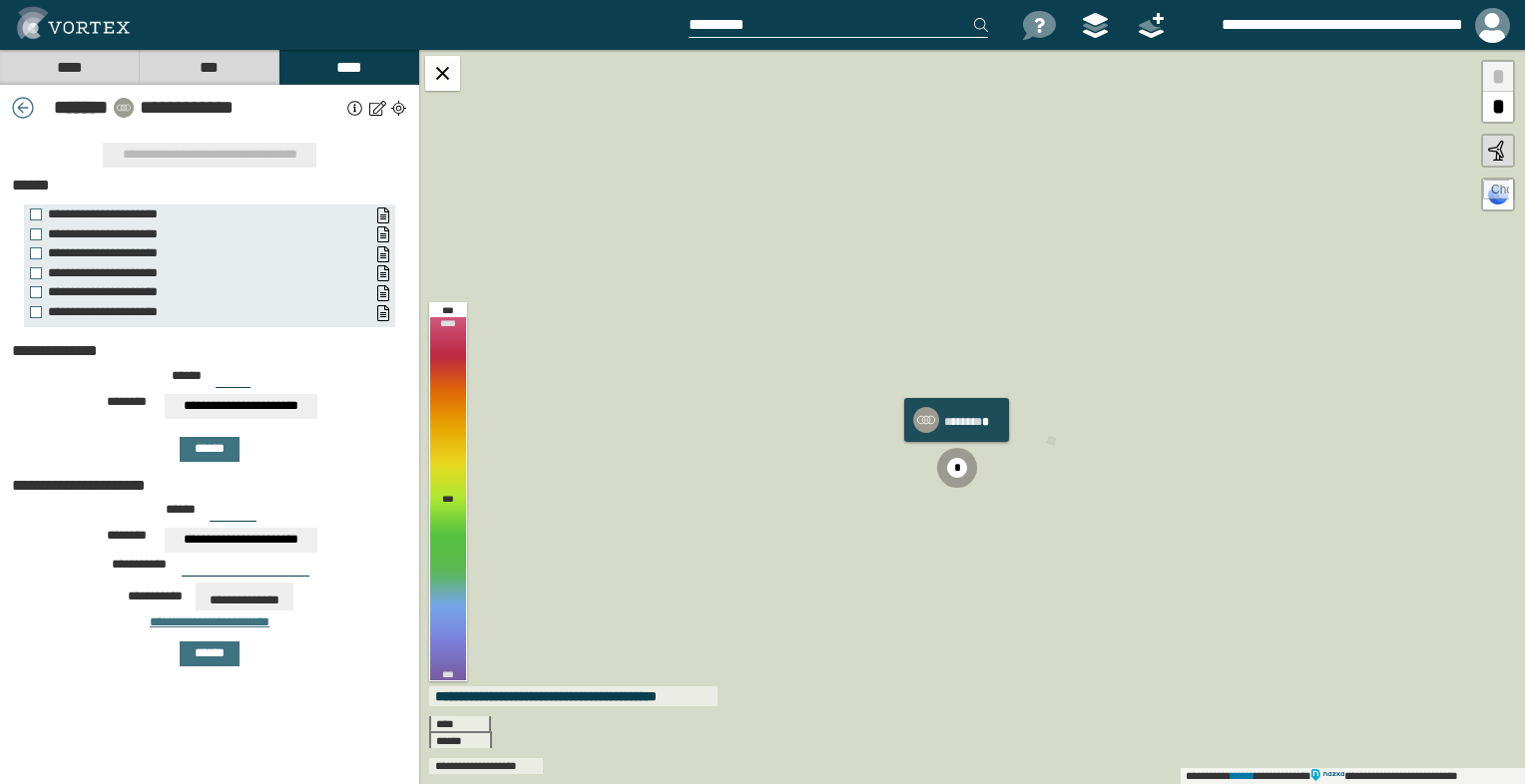 click on "*" at bounding box center [957, 468] 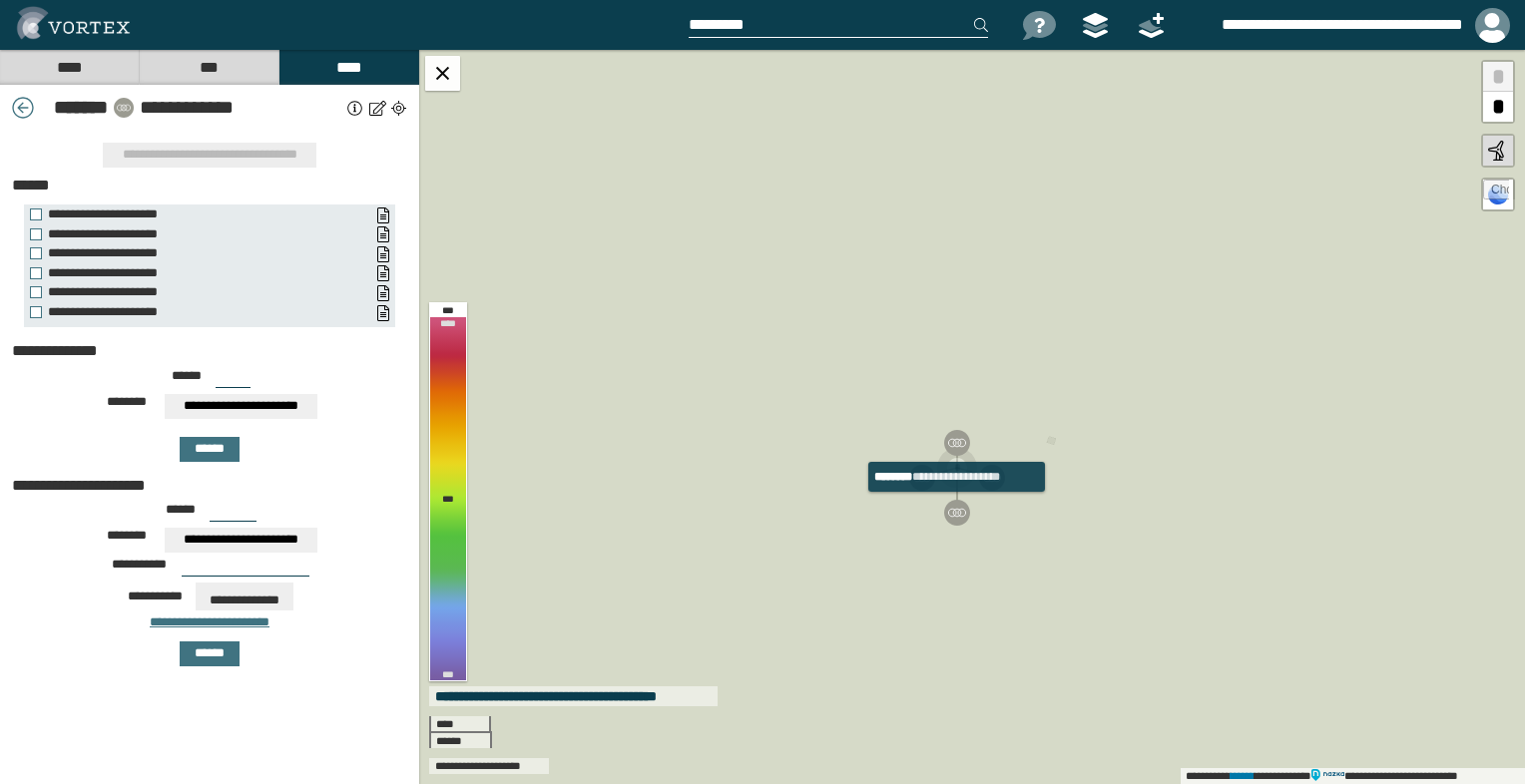 click at bounding box center (957, 513) 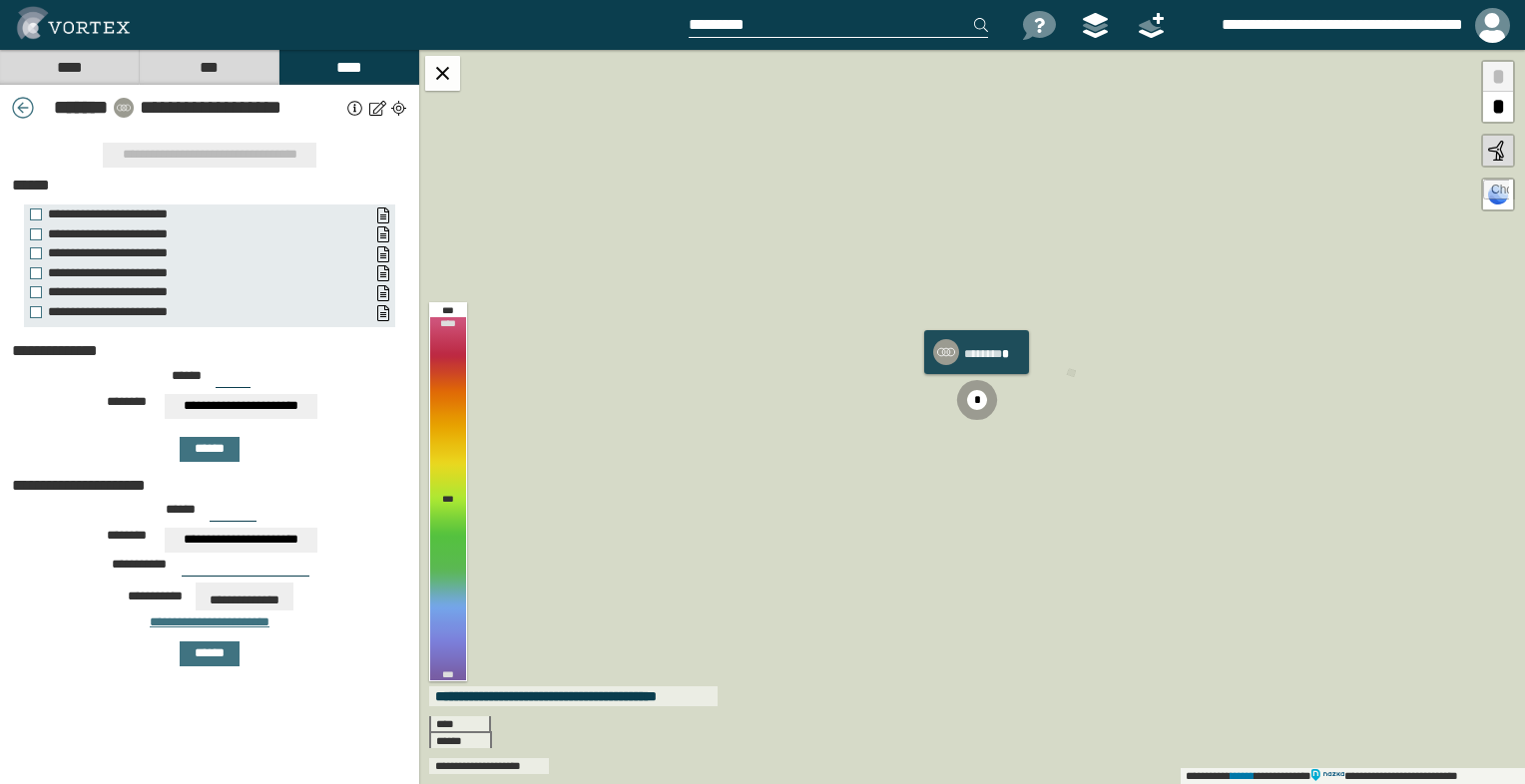 click on "*" at bounding box center (977, 400) 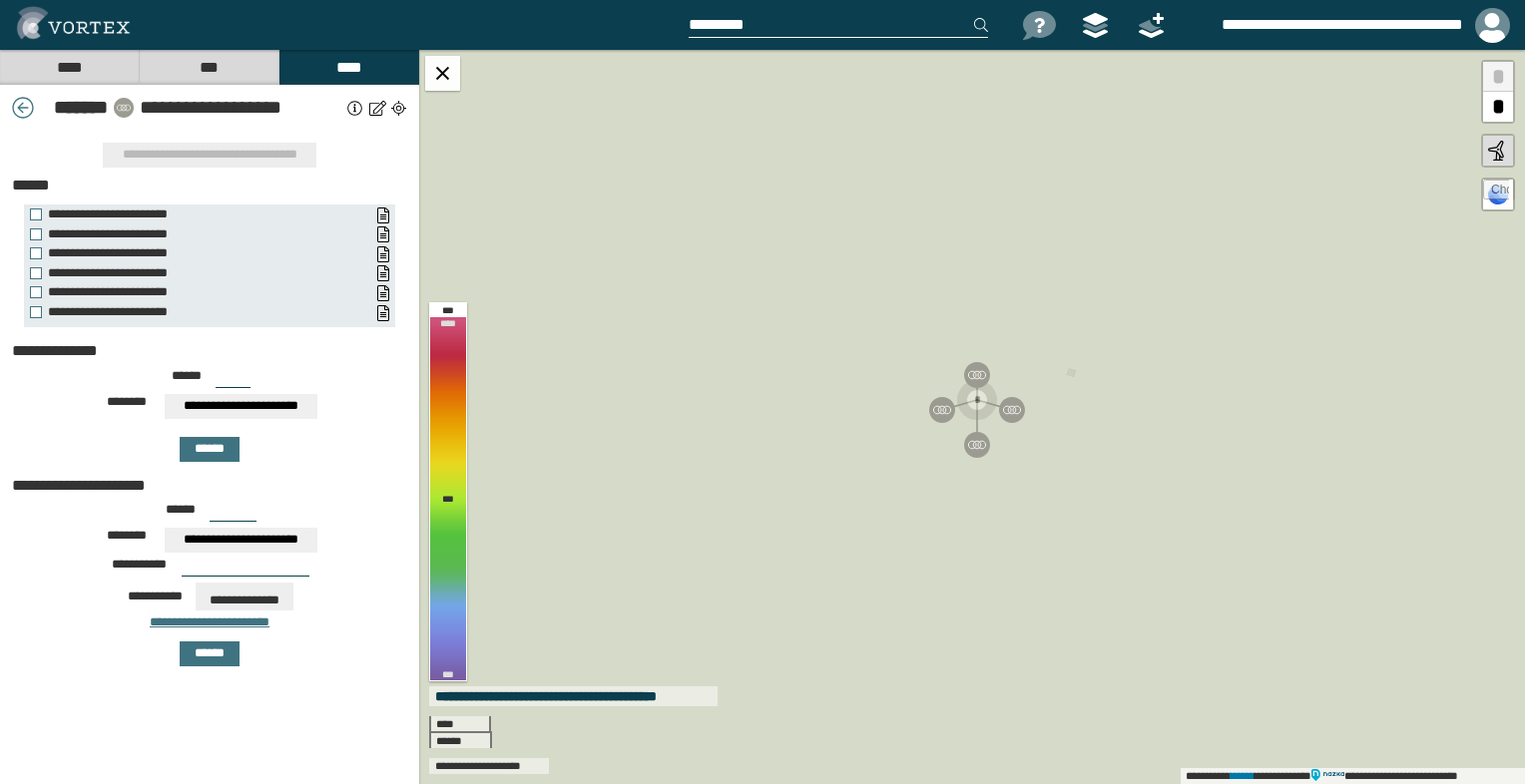 click at bounding box center (1012, 410) 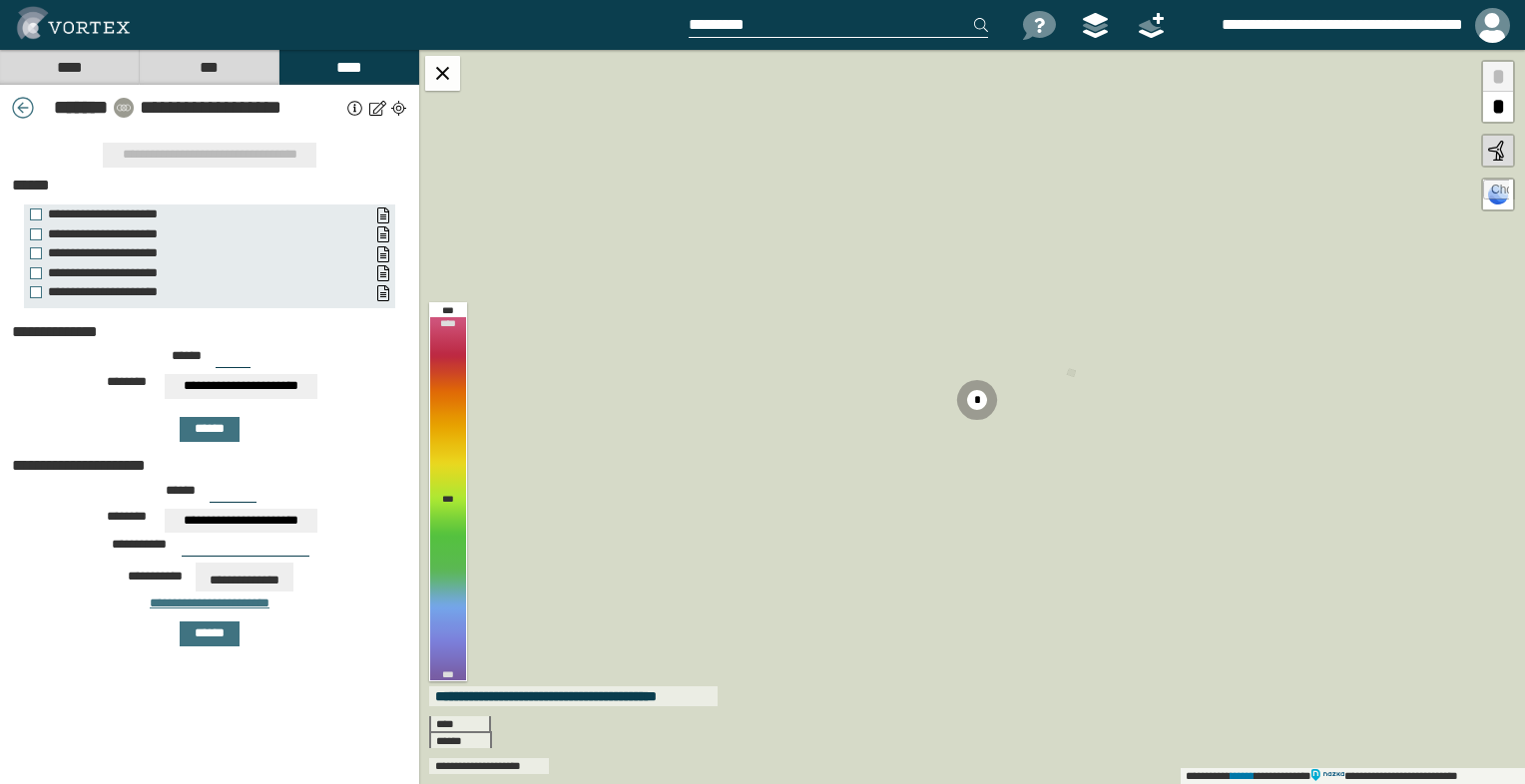 click on "***" at bounding box center [233, 360] 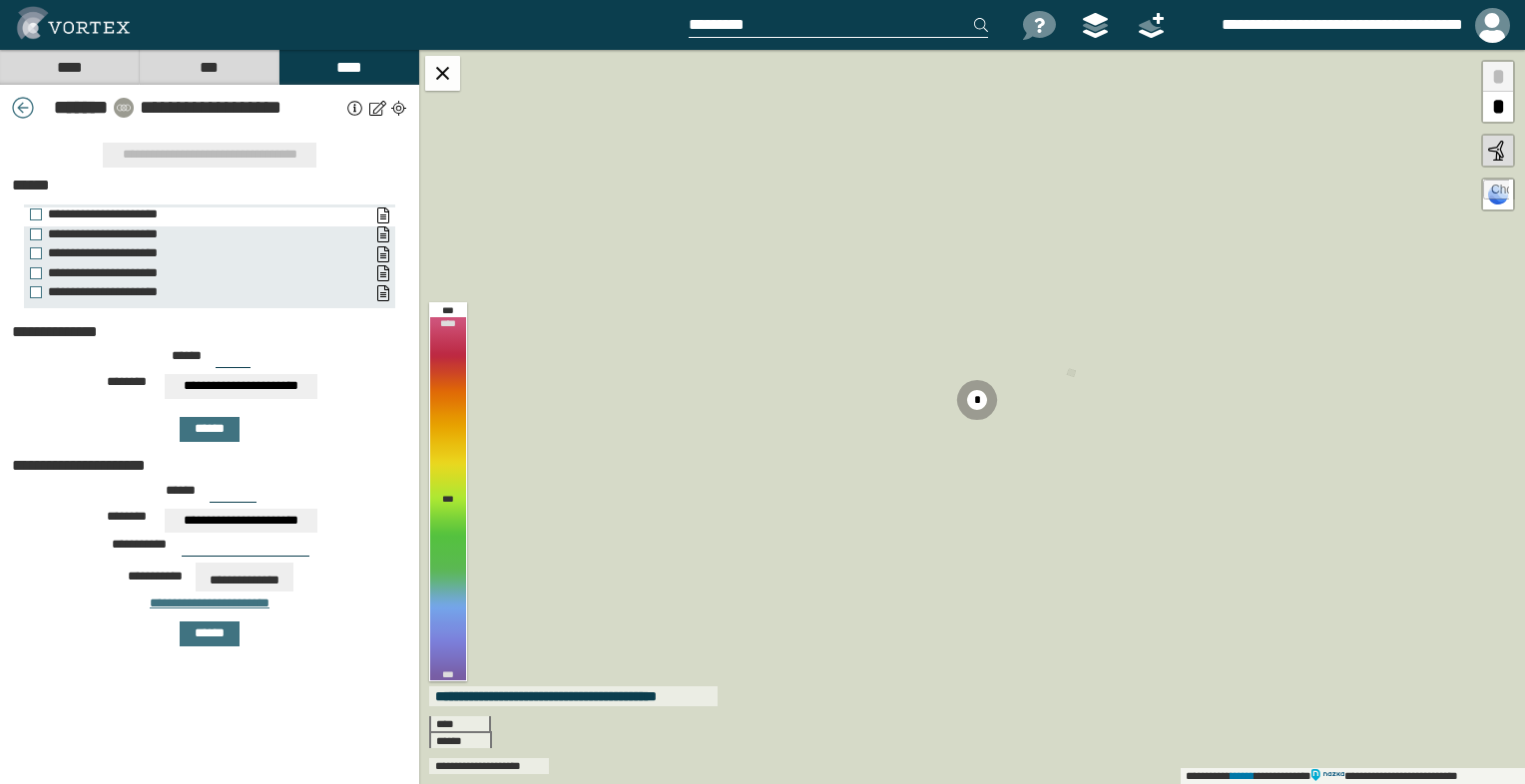 click on "**********" at bounding box center [200, 214] 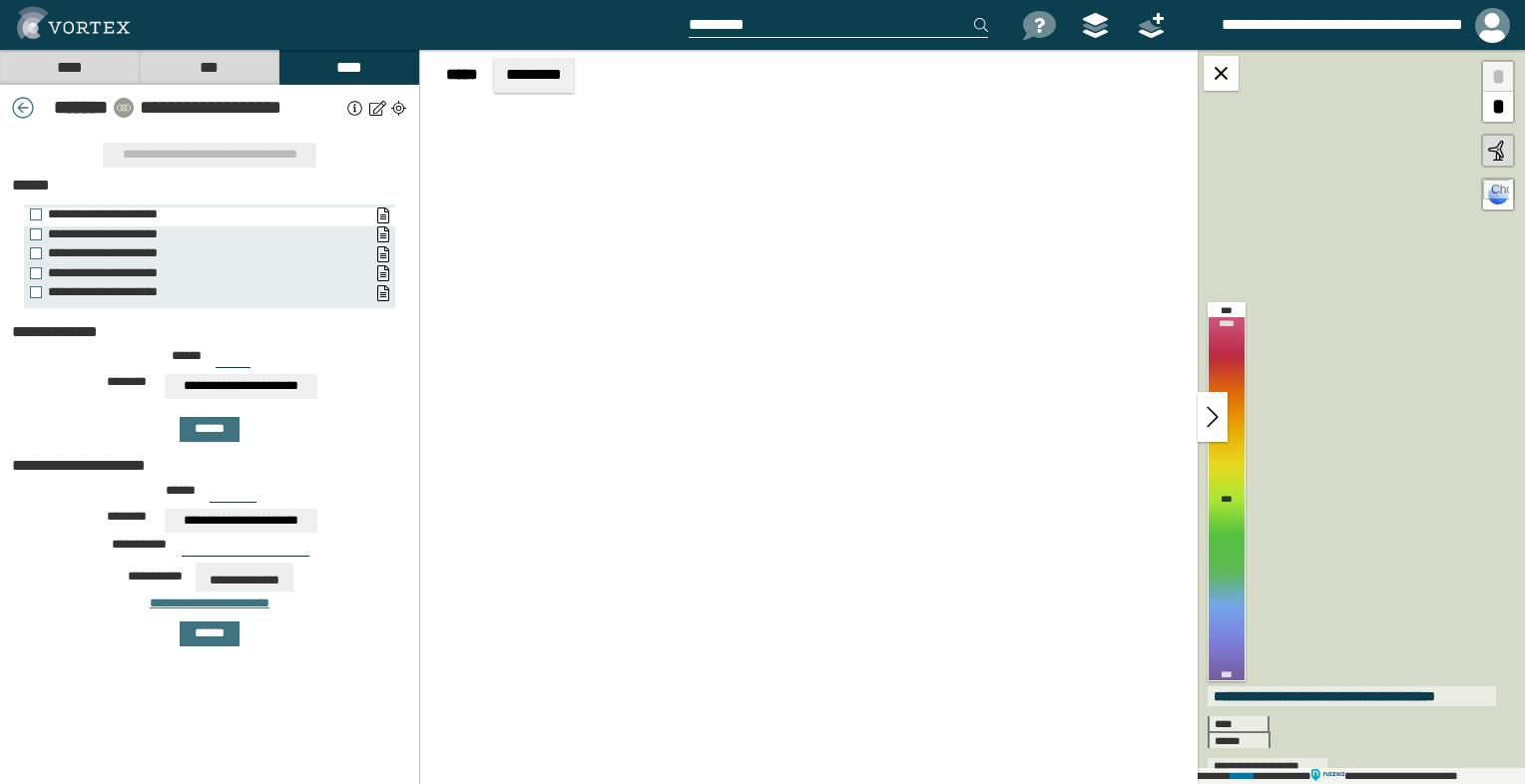 click on "[FIRST] [LAST]" at bounding box center [210, 217] 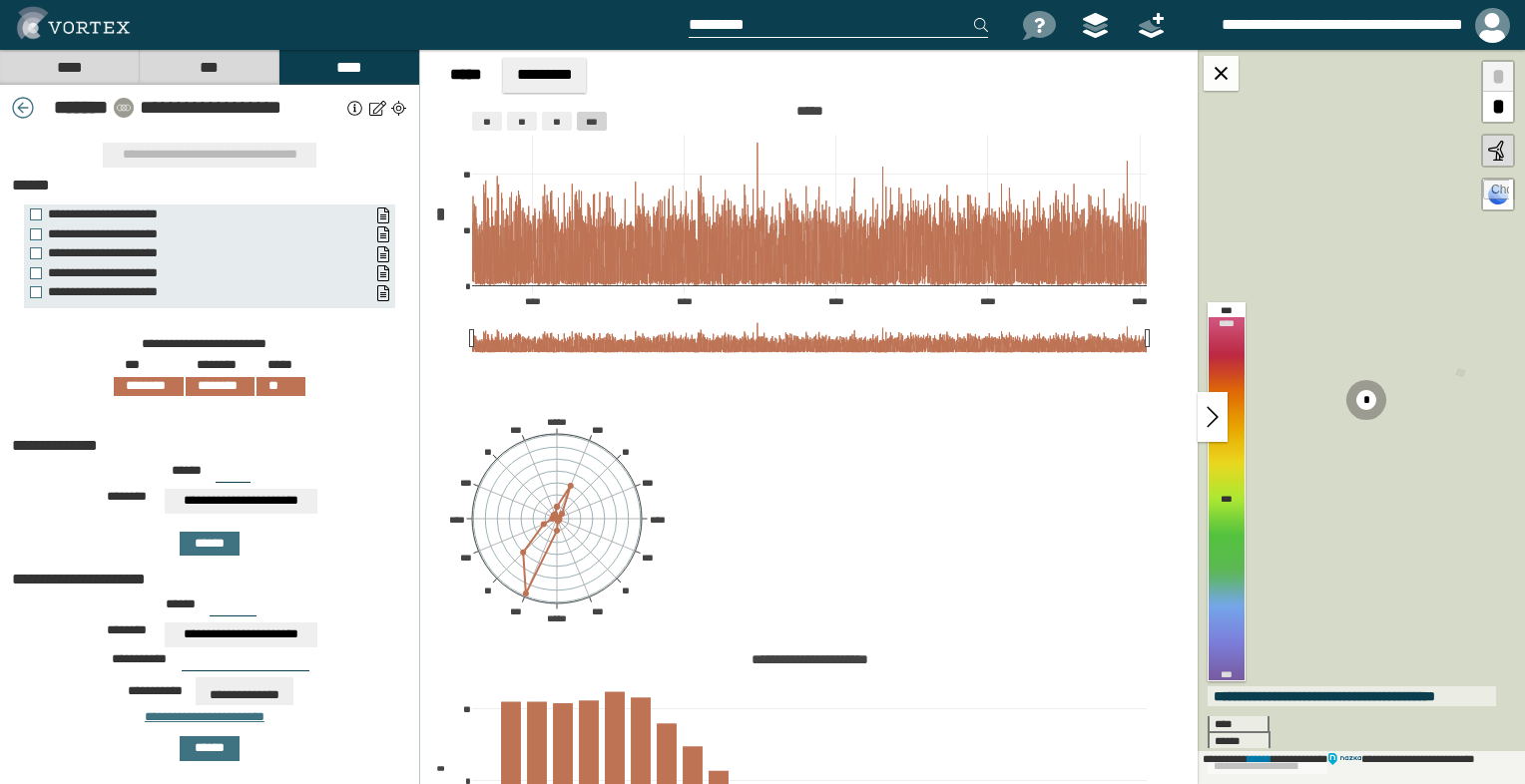 click at bounding box center (23, 108) 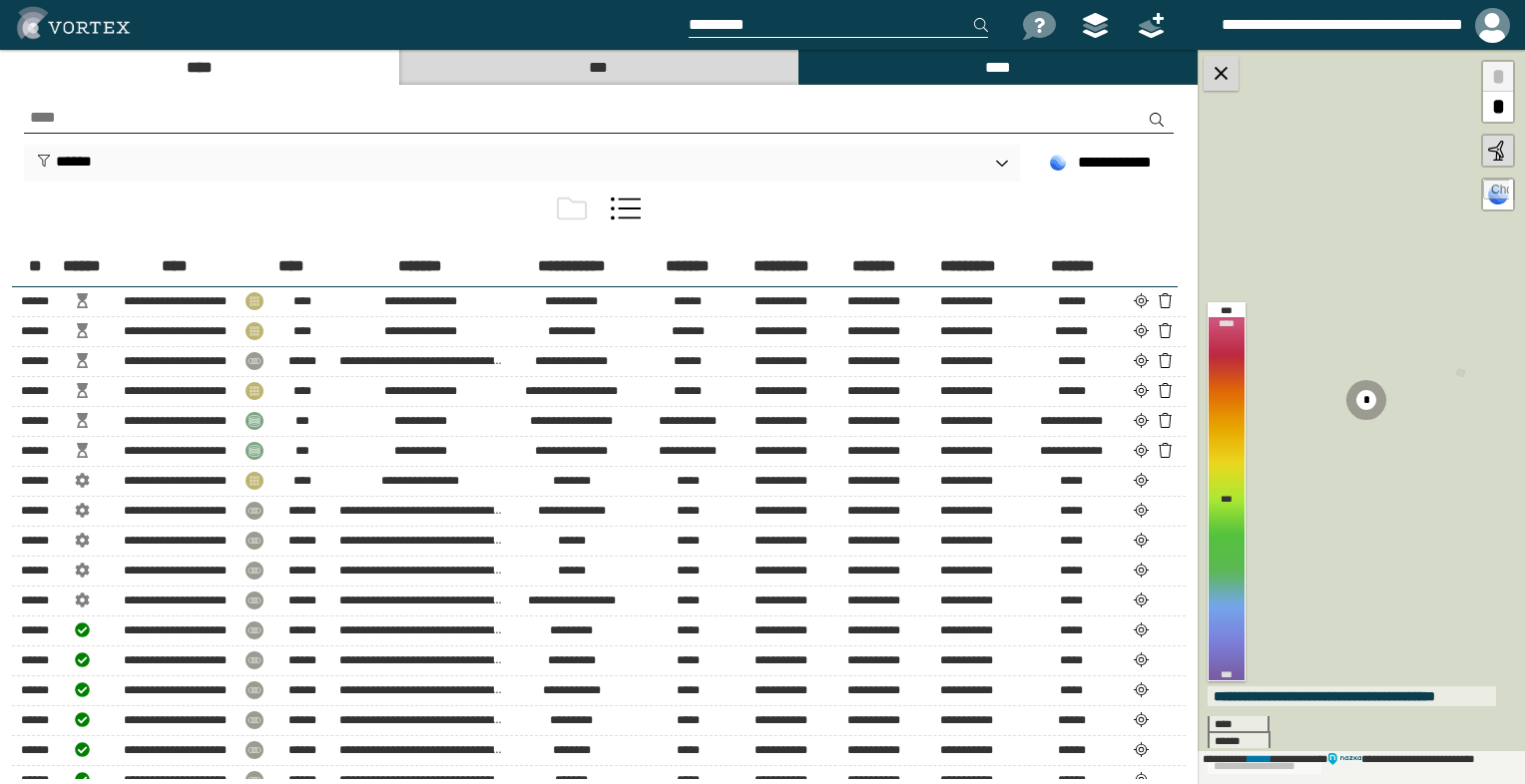click at bounding box center [1221, 73] 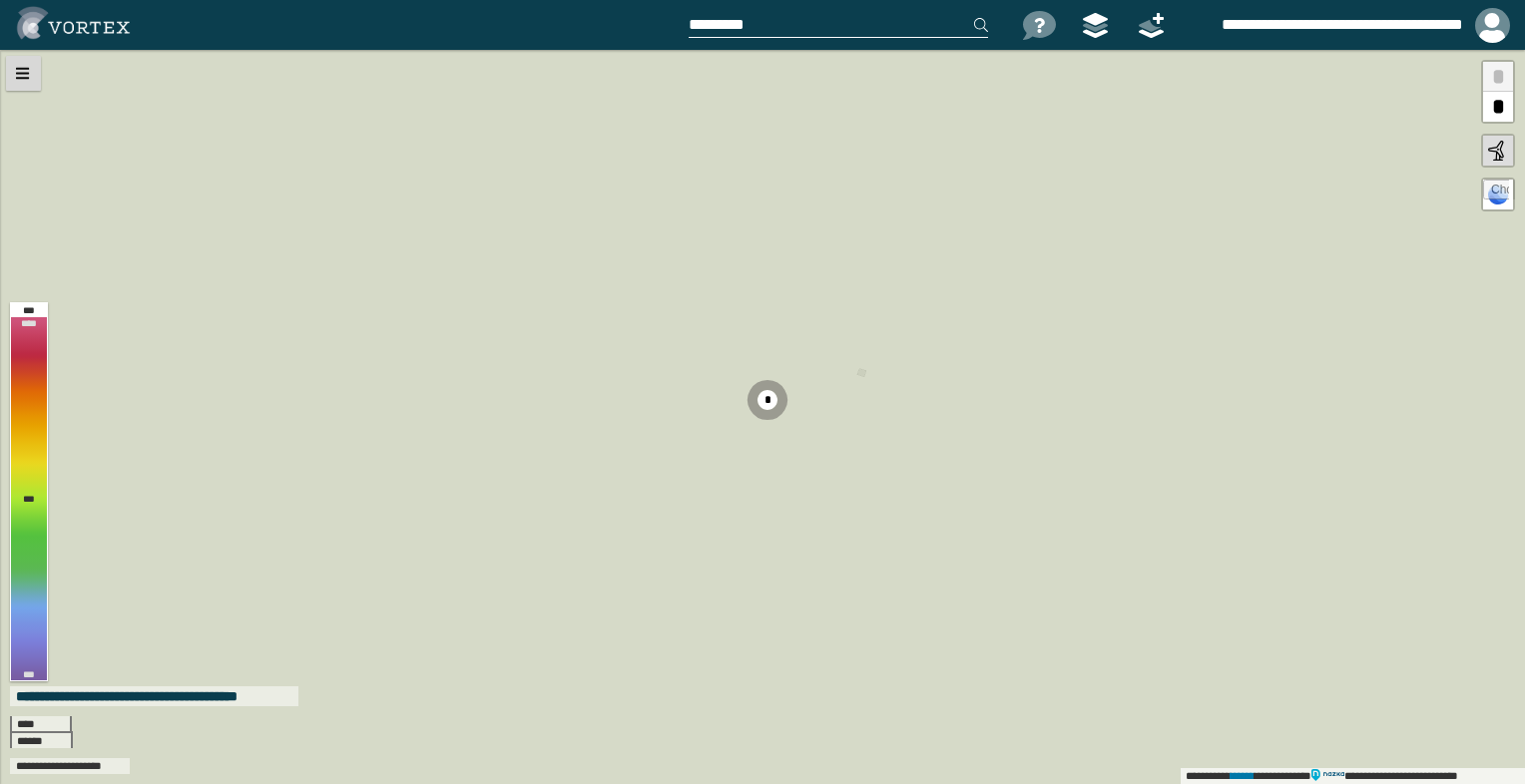 click at bounding box center [23, 73] 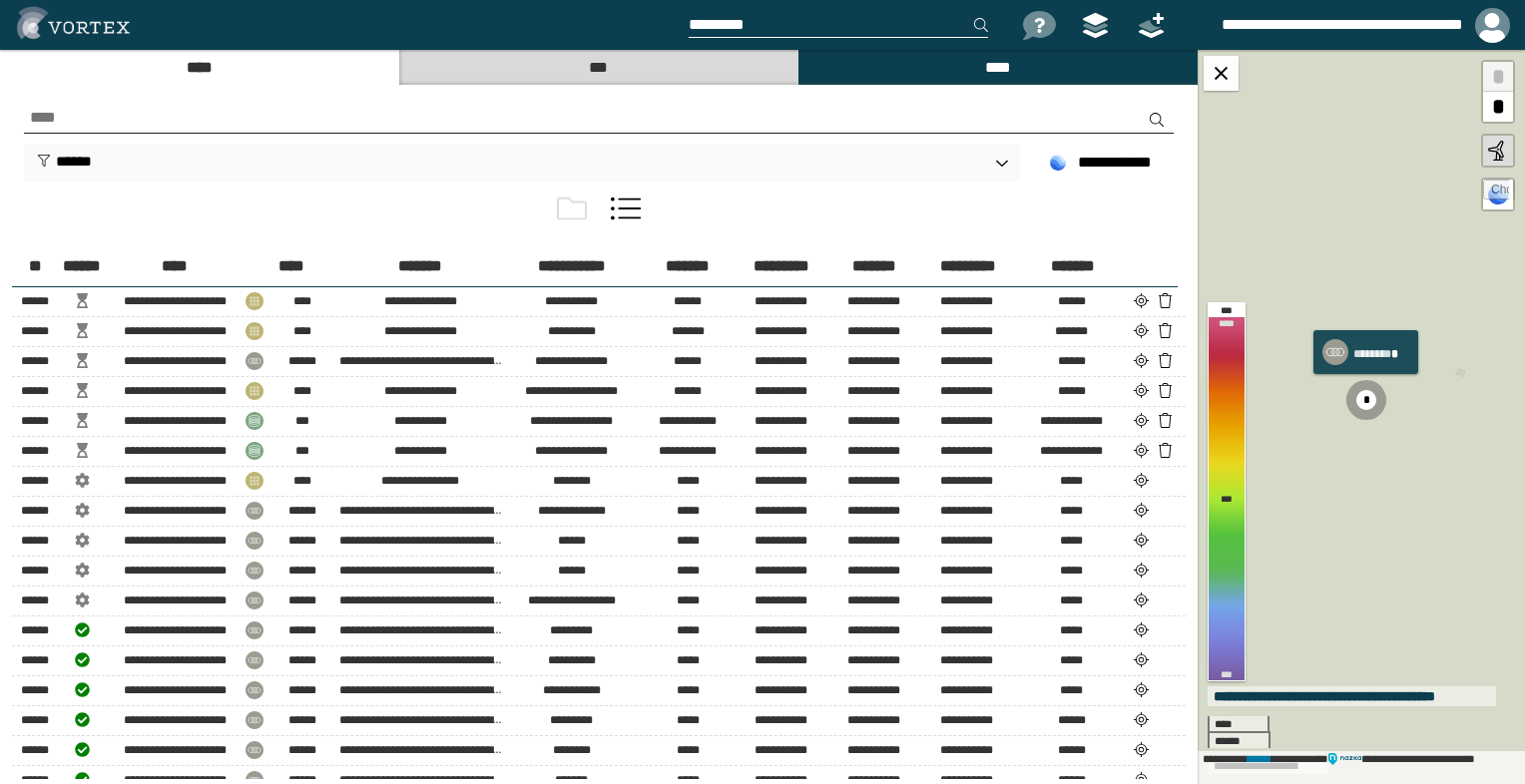 click on "*" at bounding box center [1366, 400] 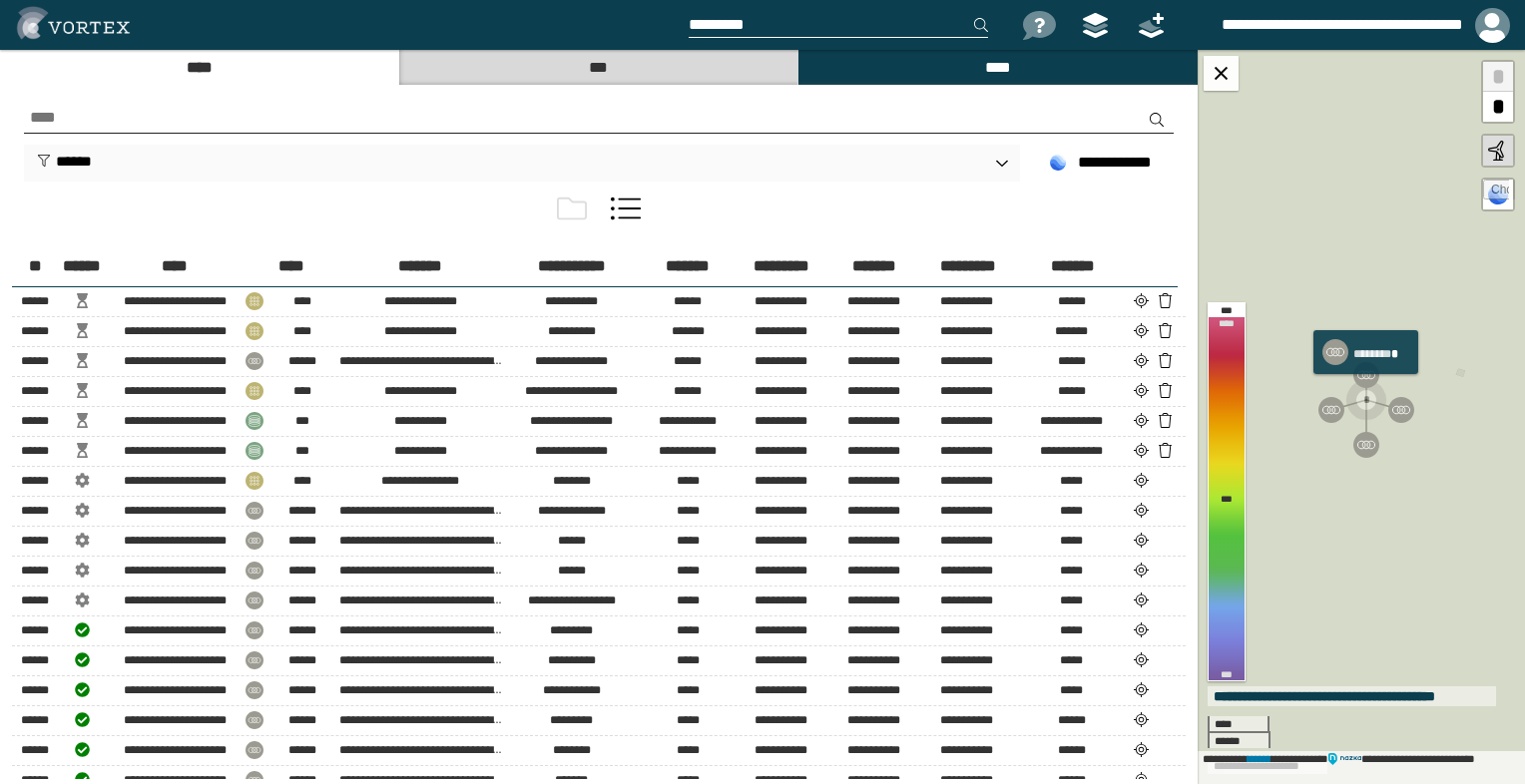 click at bounding box center [1366, 400] 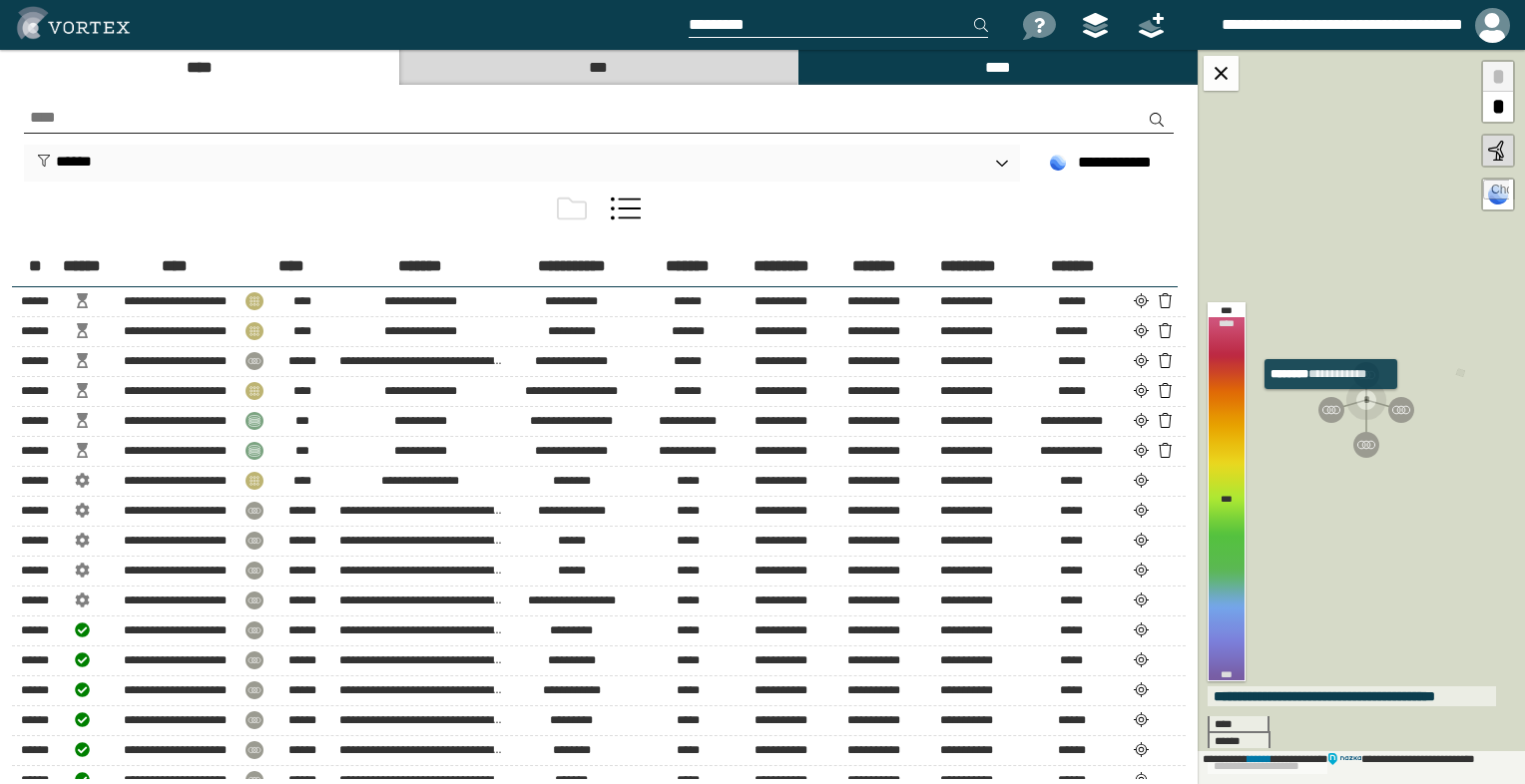 click at bounding box center (1331, 410) 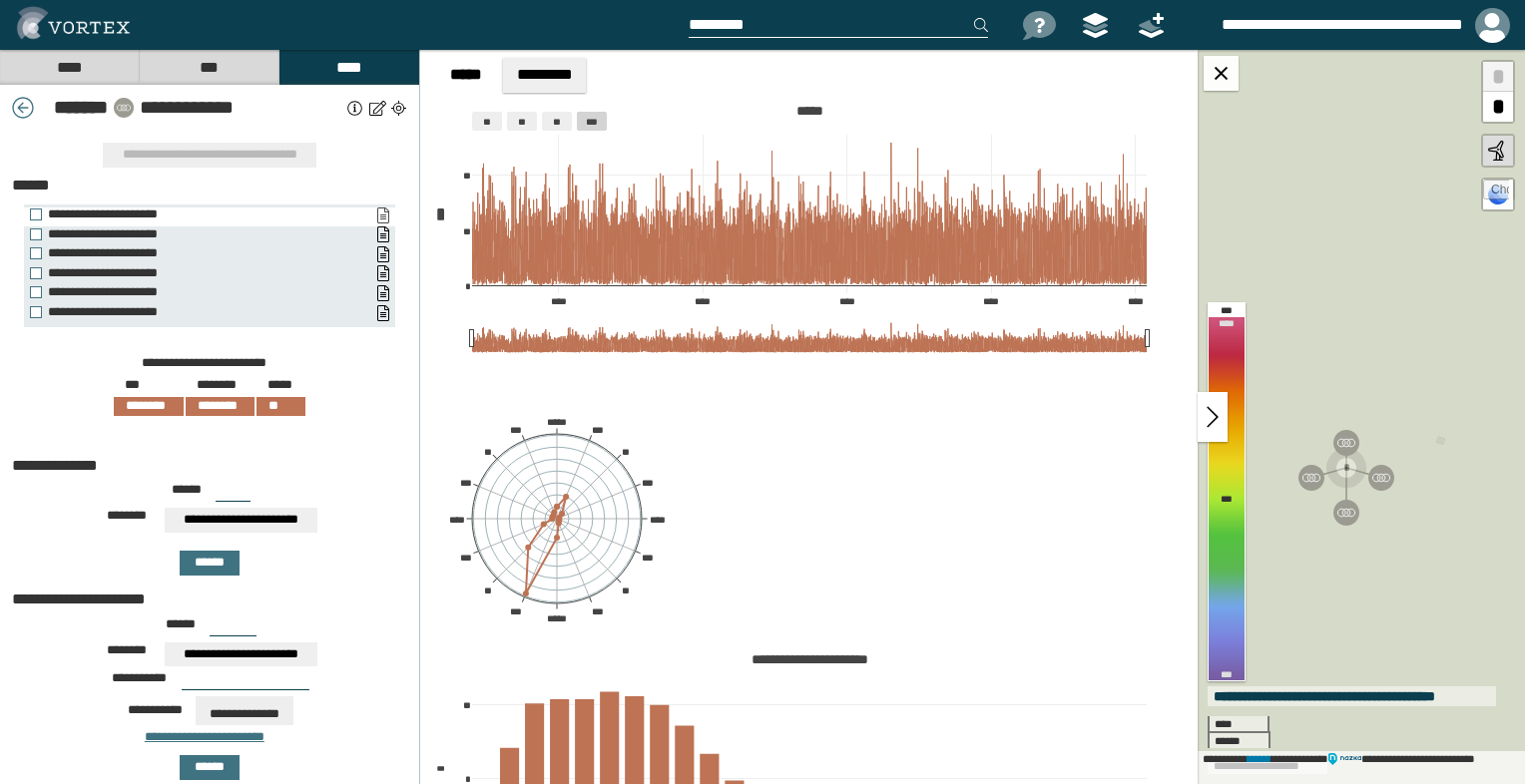 click on "**********" at bounding box center (382, 215) 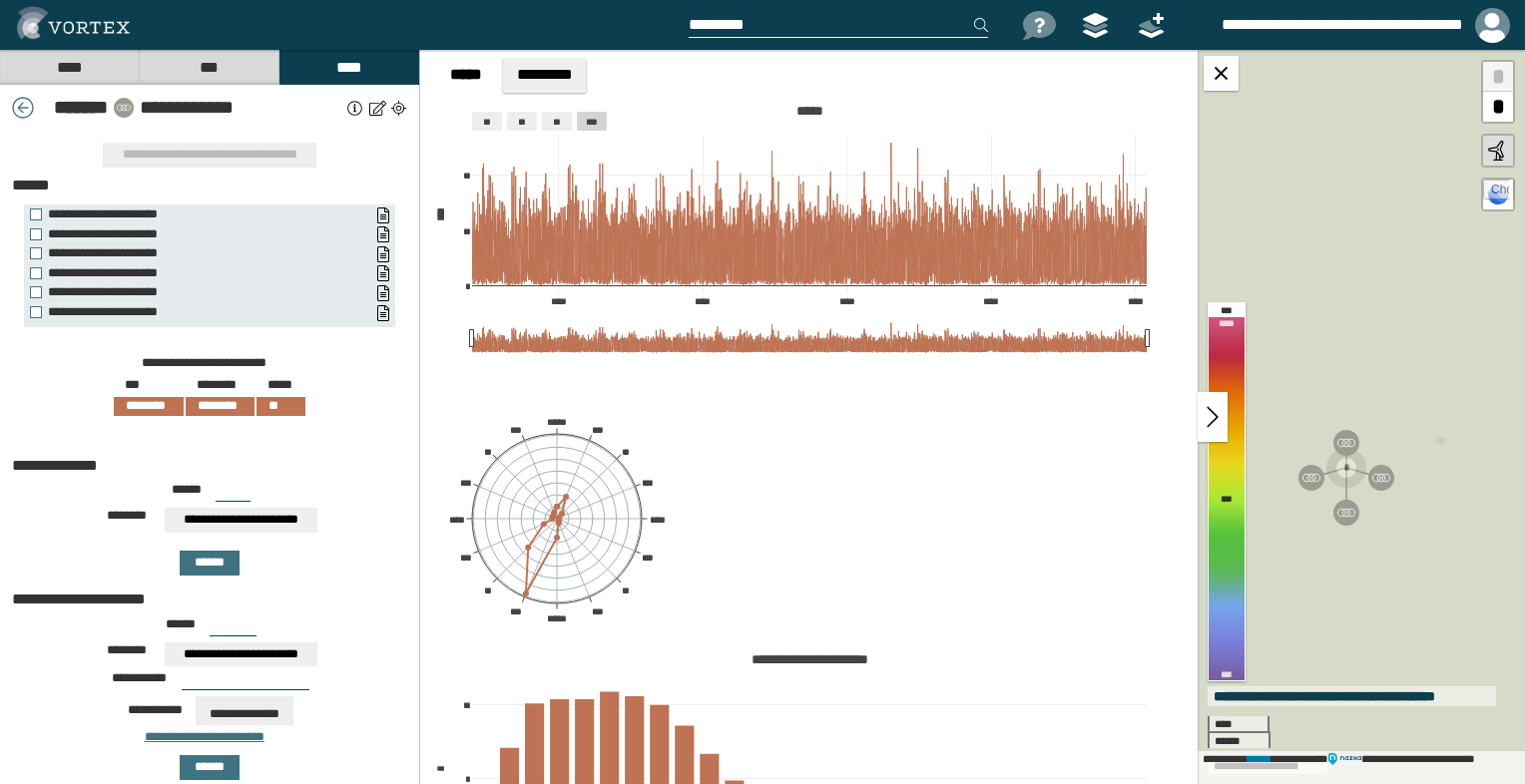 click at bounding box center (1361, 416) 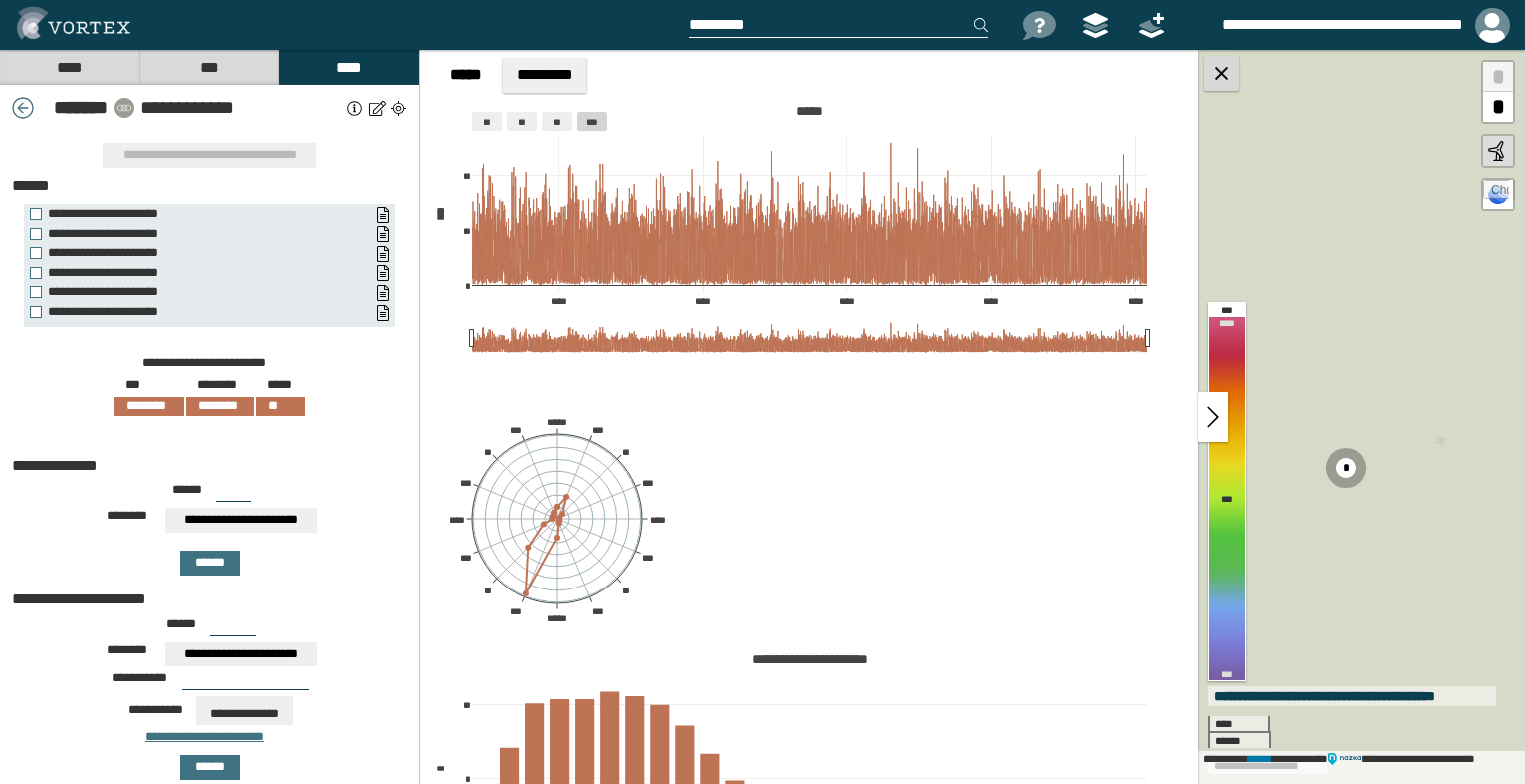 click at bounding box center (1221, 73) 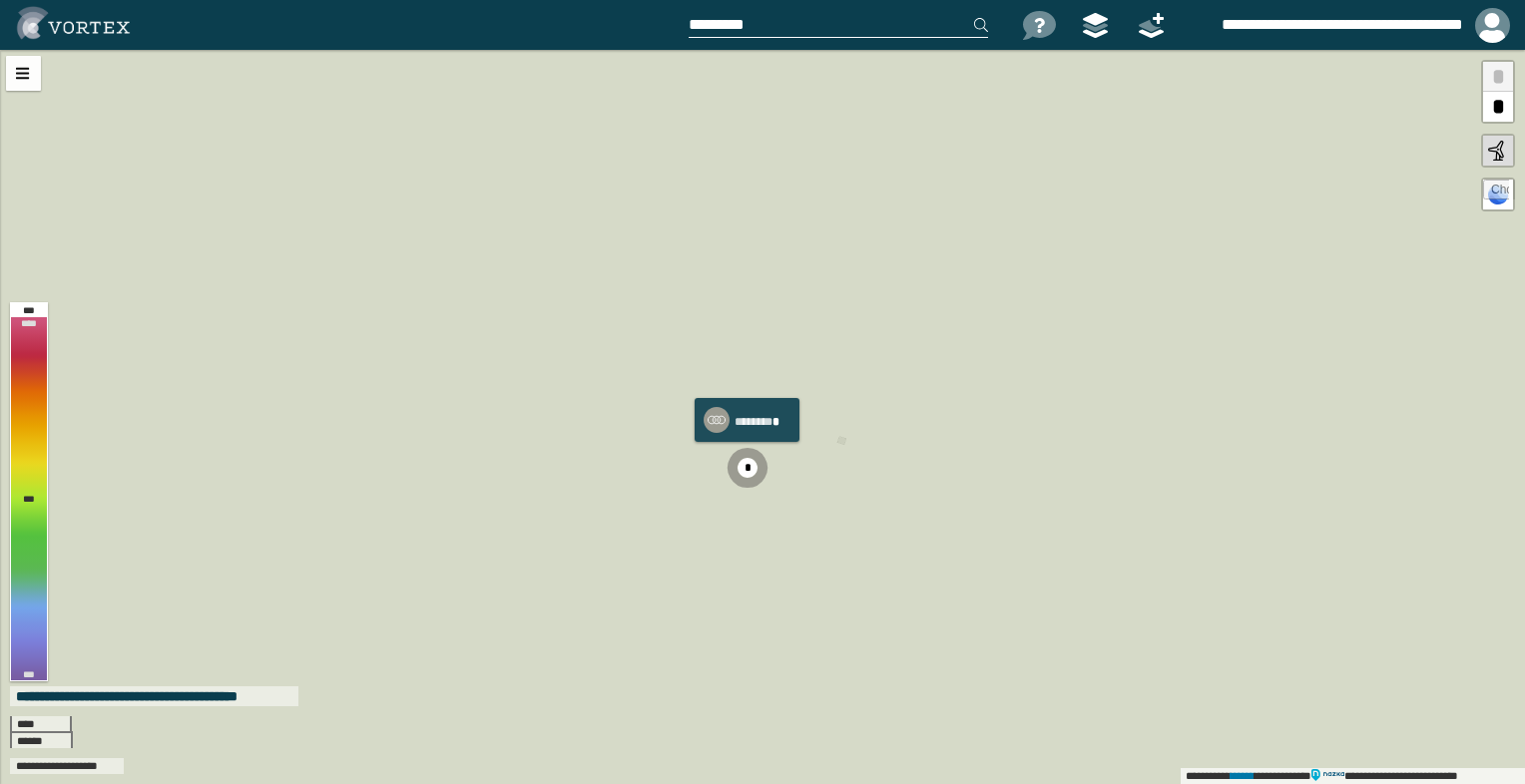 click on "*" at bounding box center (748, 468) 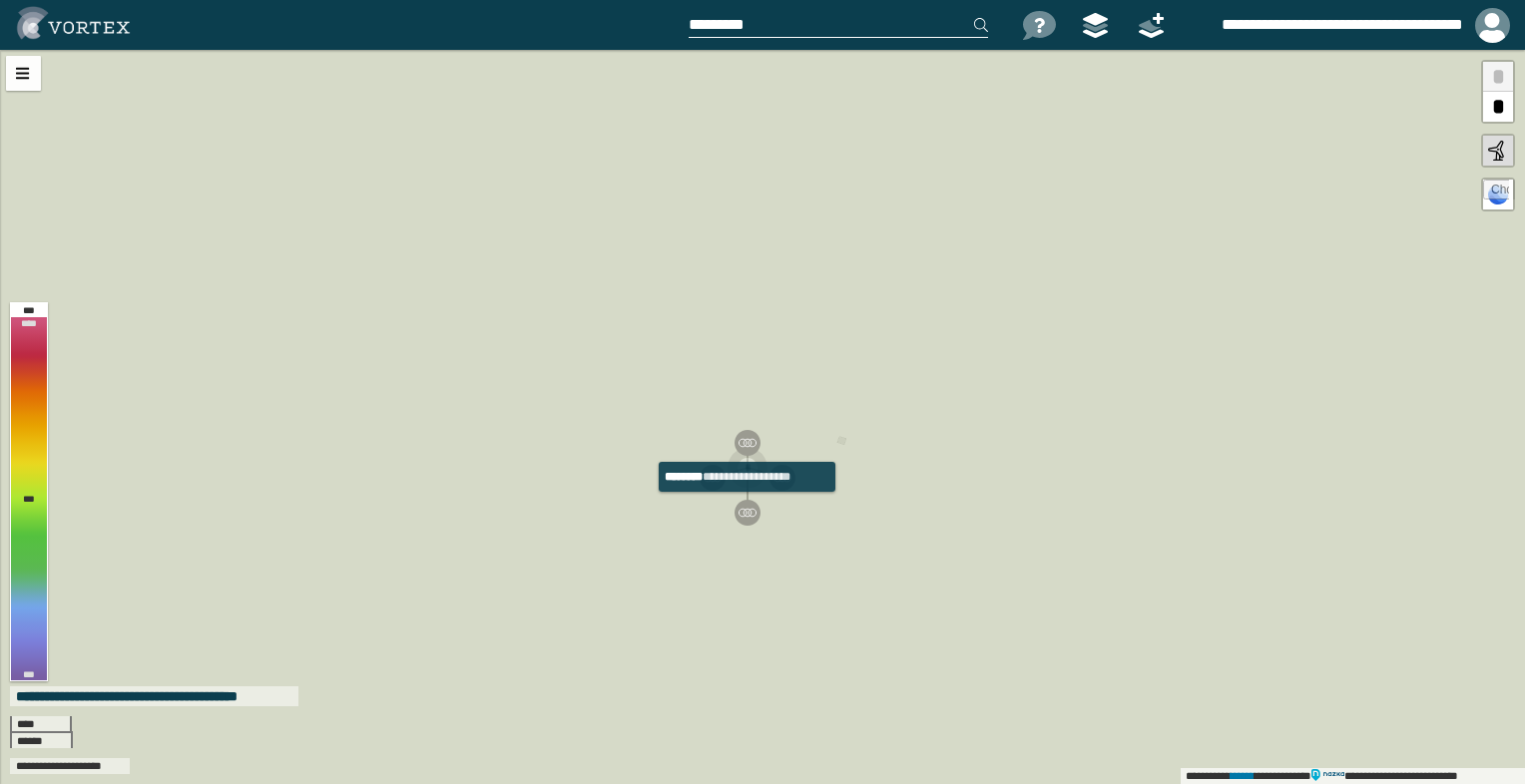 click at bounding box center (748, 513) 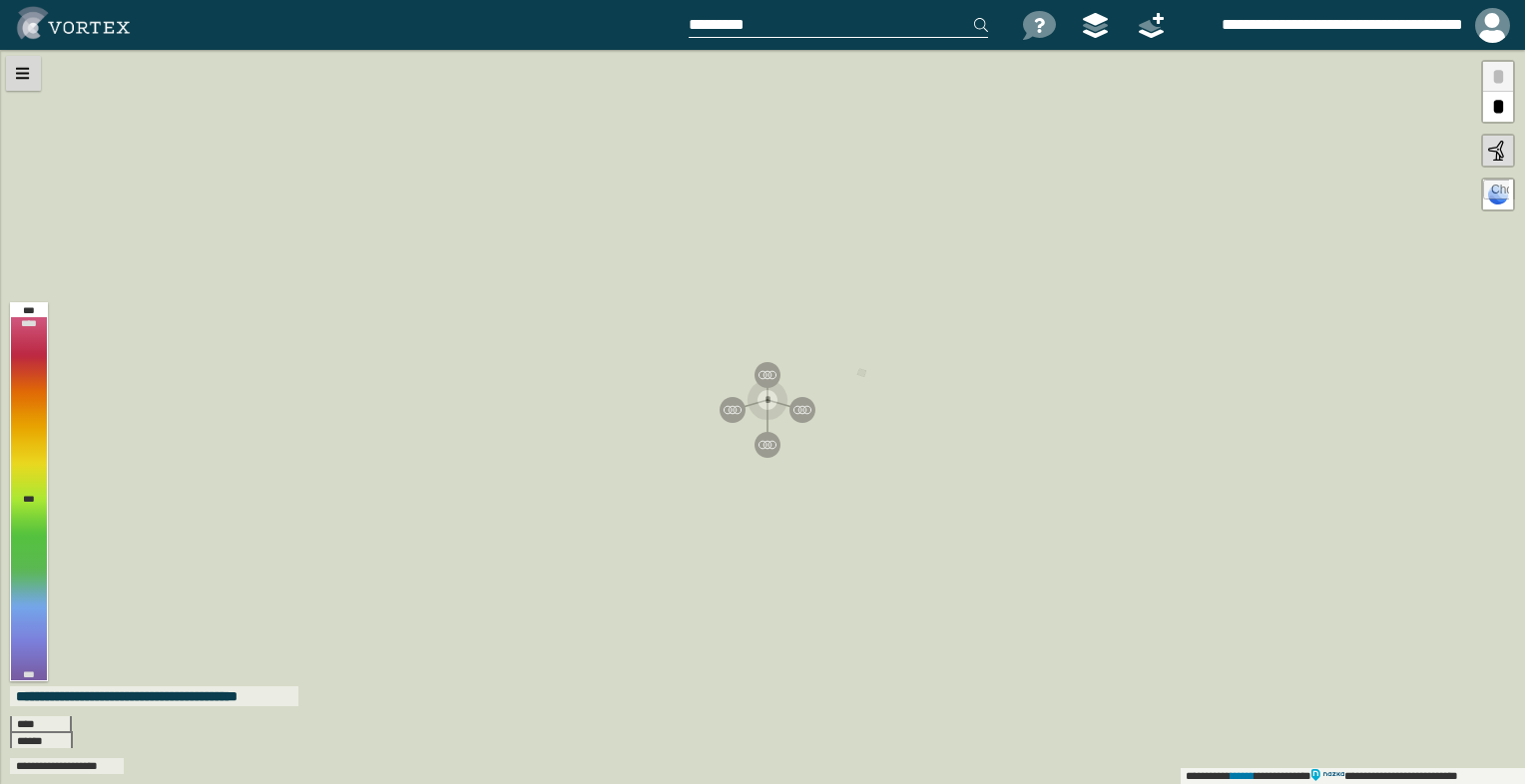 click at bounding box center (23, 73) 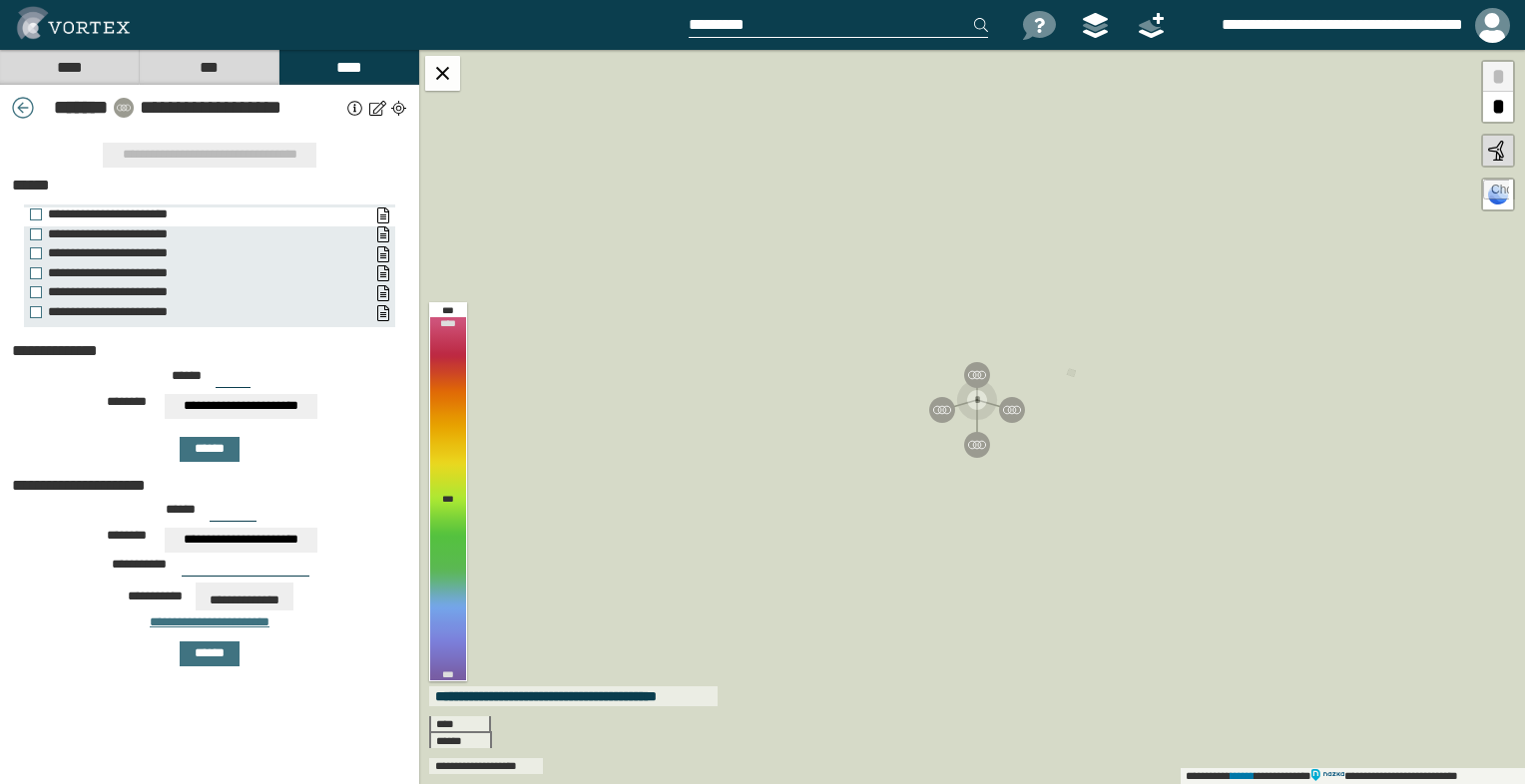 click on "**********" at bounding box center [200, 214] 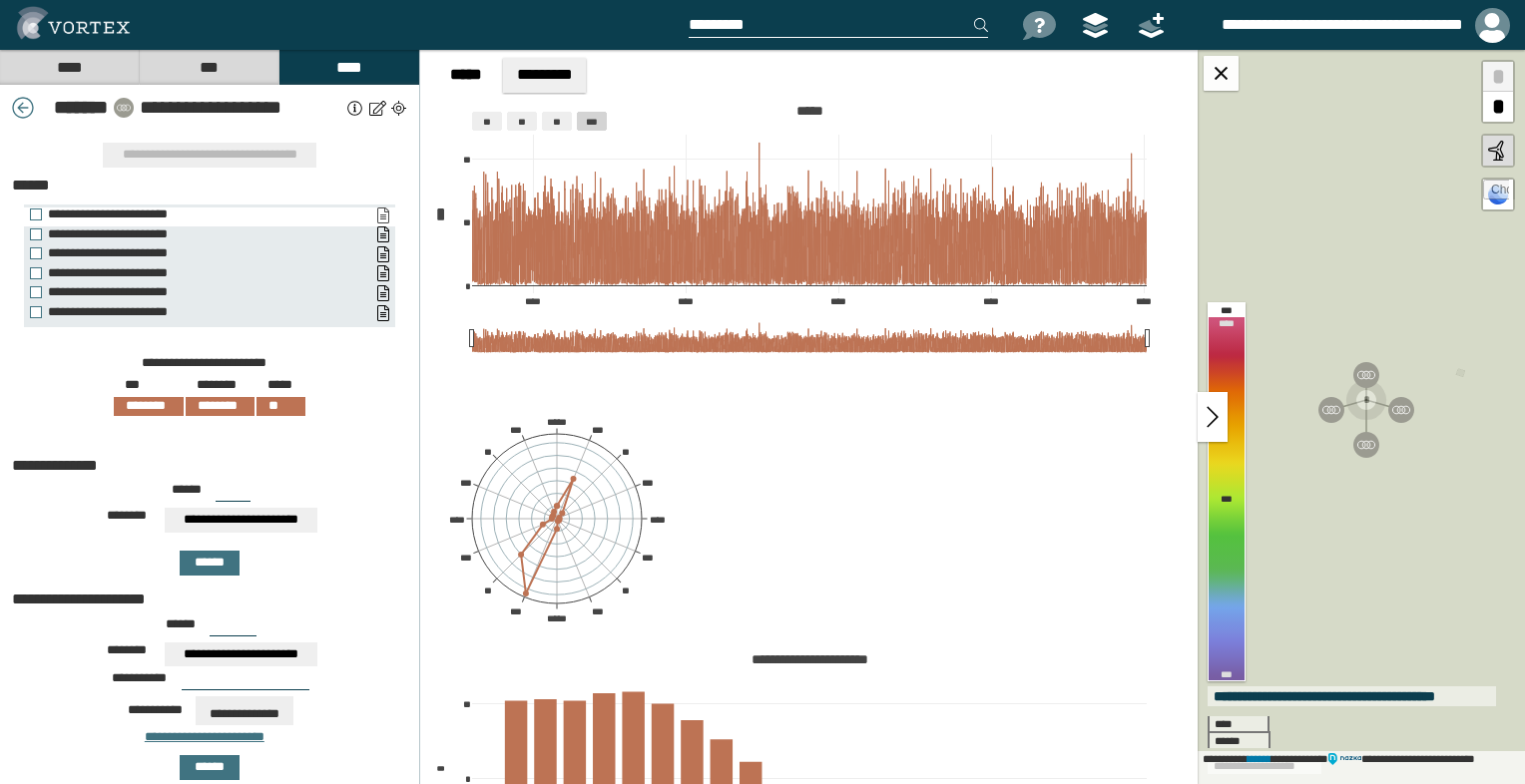 click on "**********" at bounding box center [382, 215] 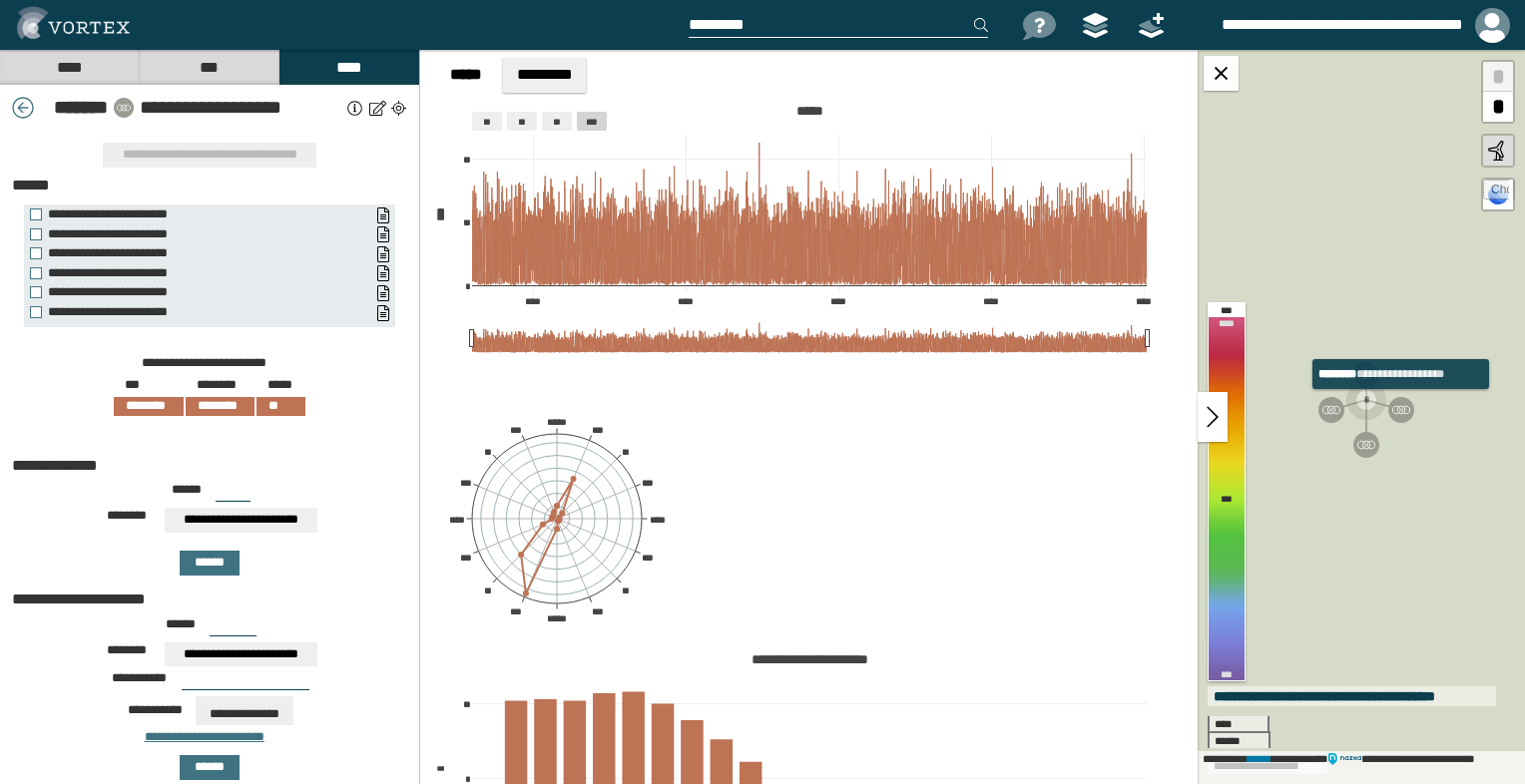 click at bounding box center [1401, 410] 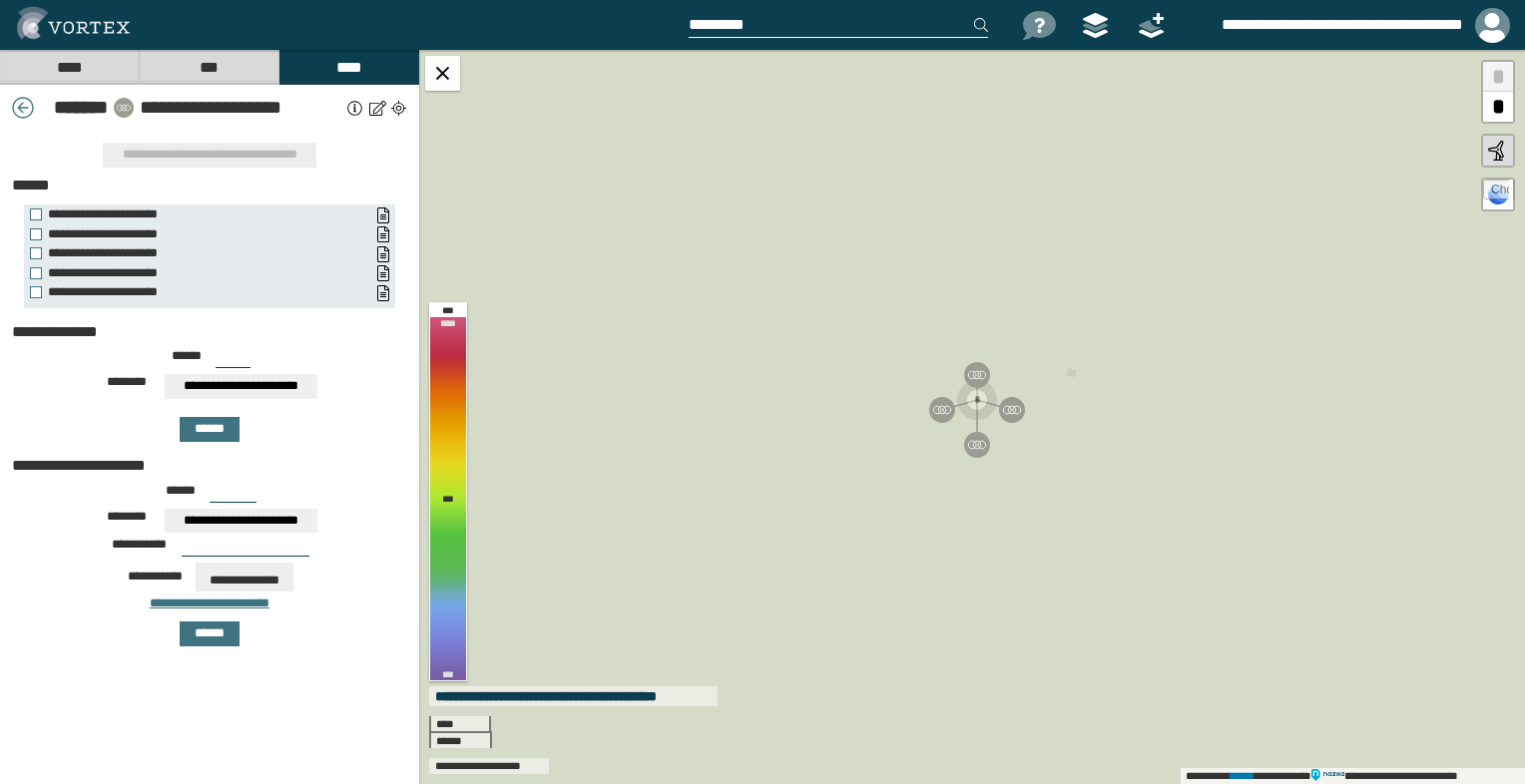drag, startPoint x: 233, startPoint y: 353, endPoint x: 172, endPoint y: 353, distance: 61 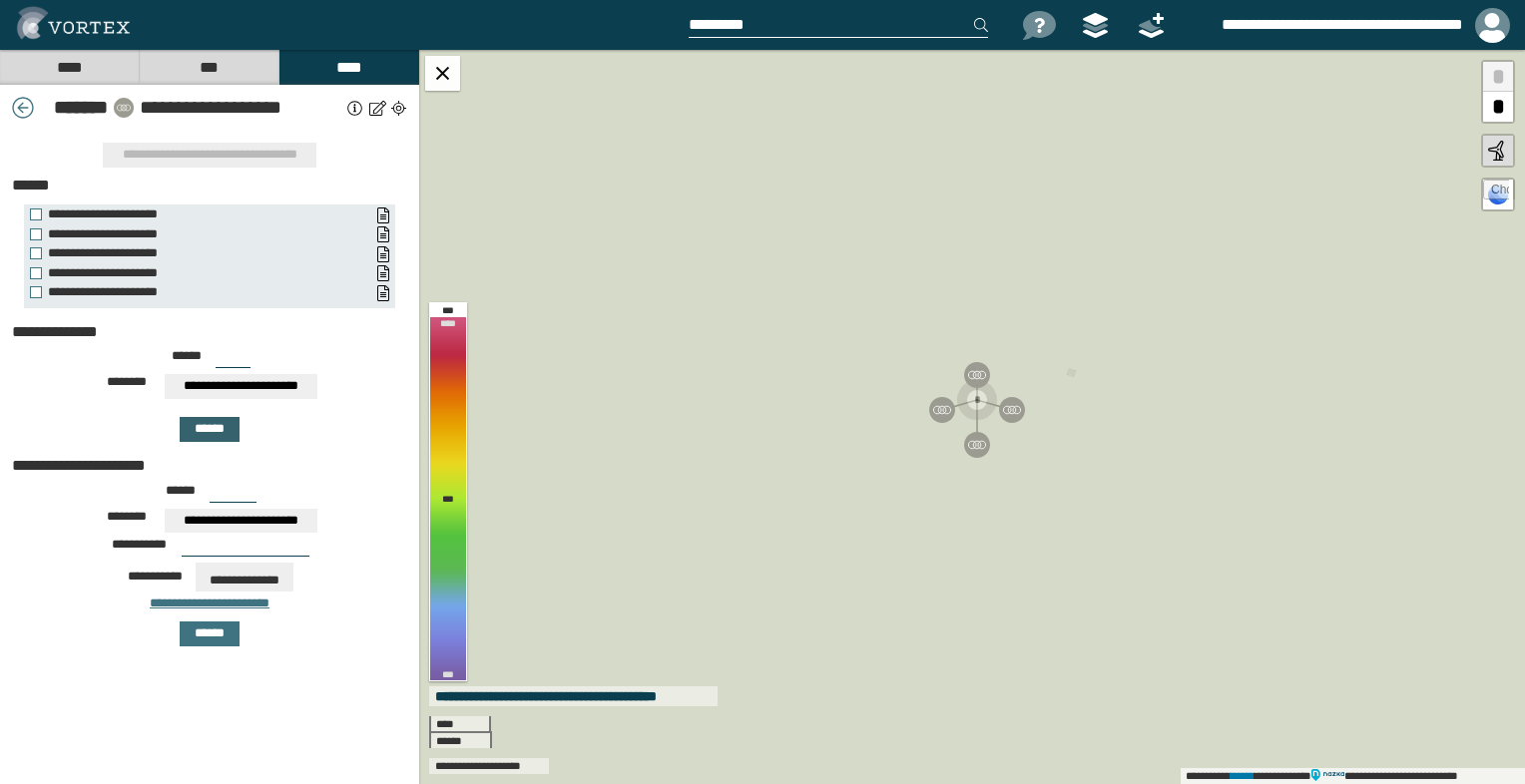type on "***" 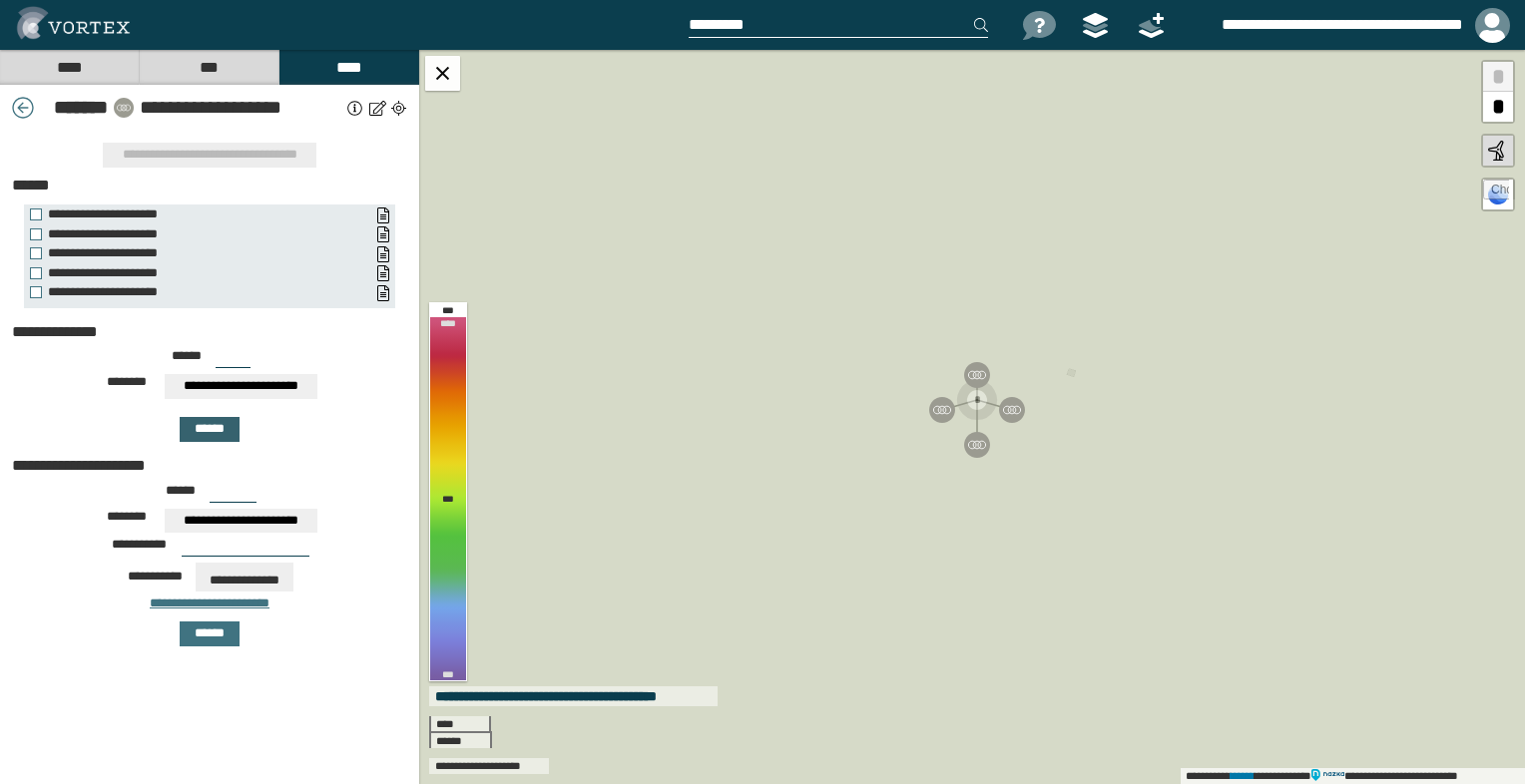 click on "******" at bounding box center [210, 429] 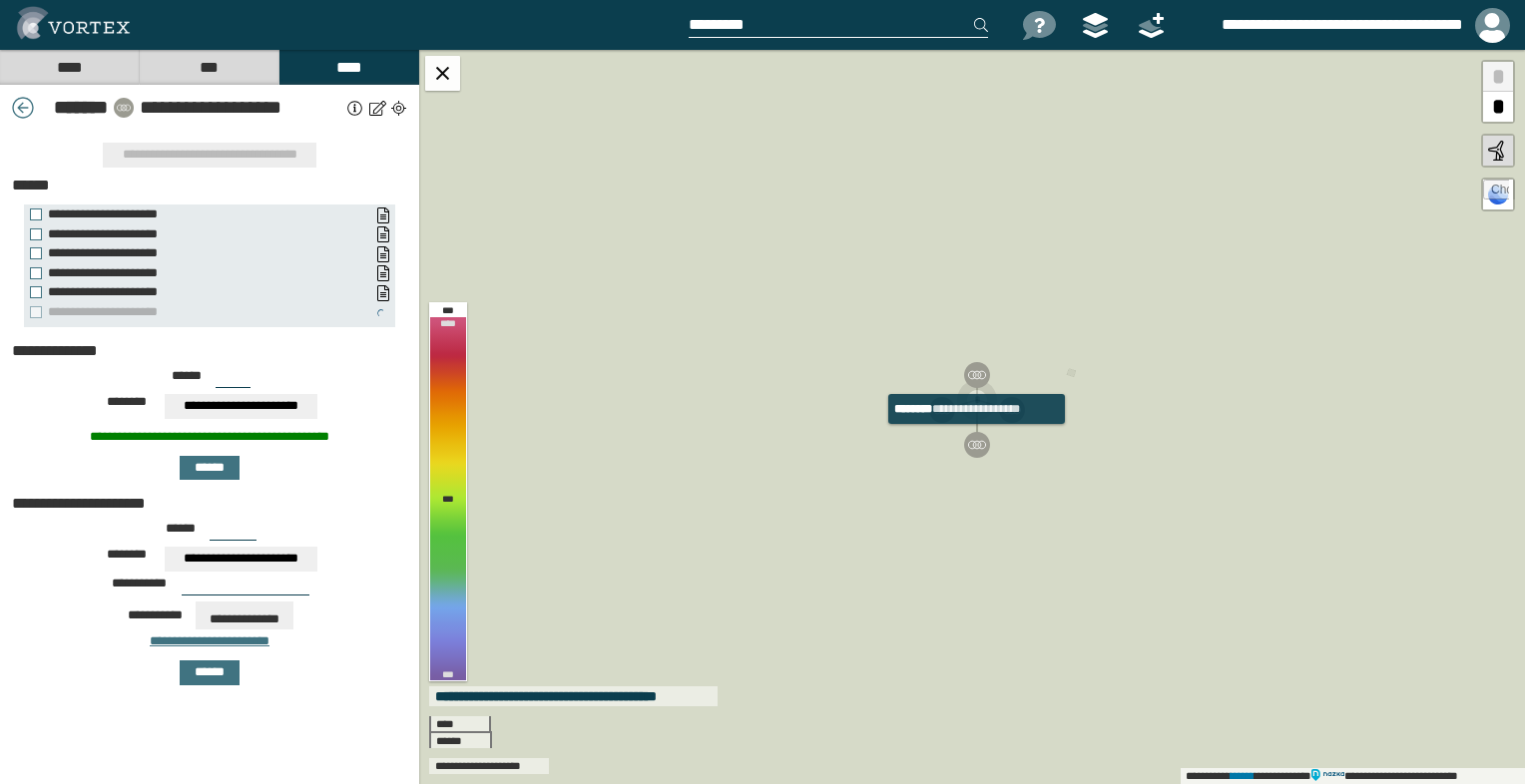 click at bounding box center [977, 445] 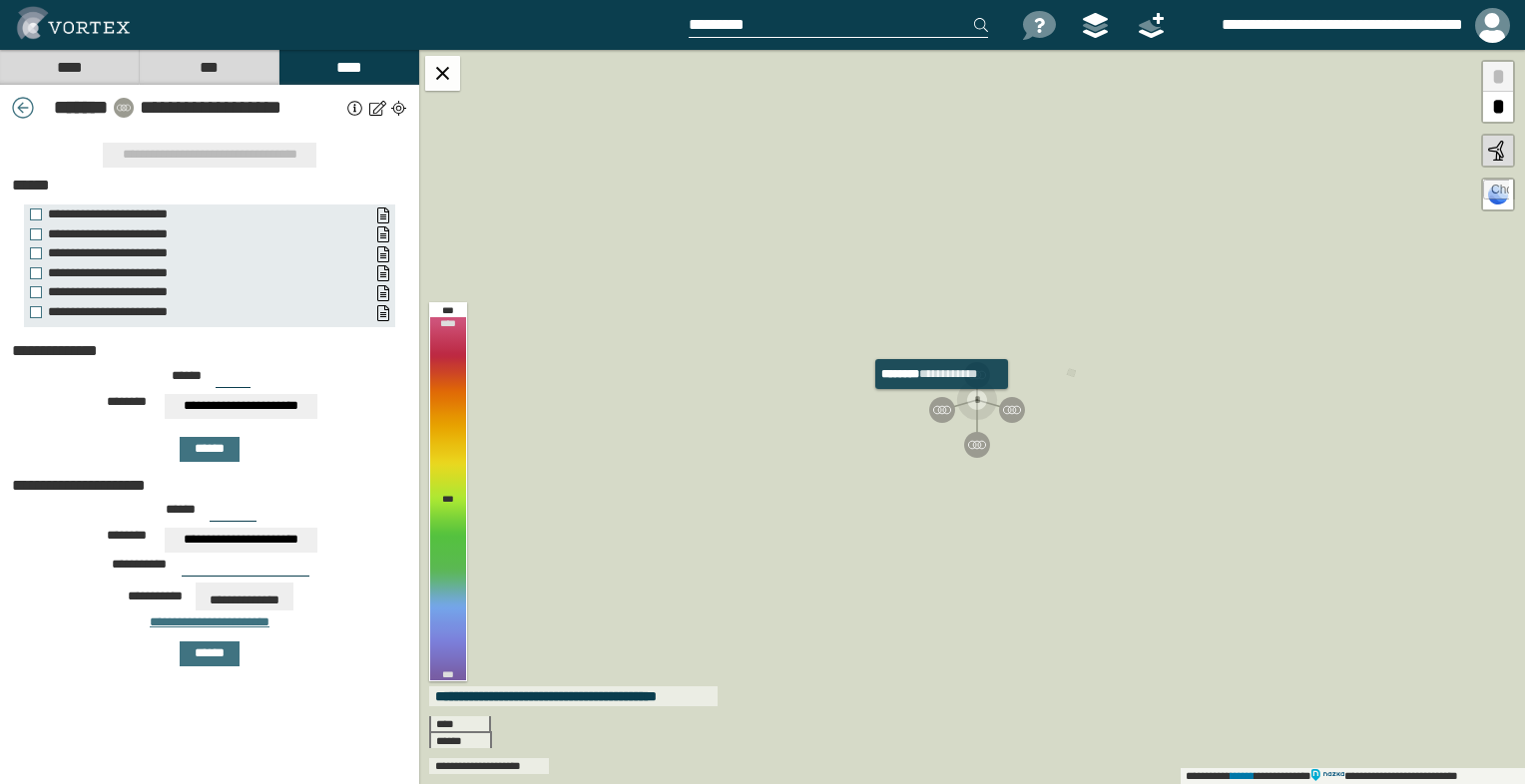click at bounding box center [942, 410] 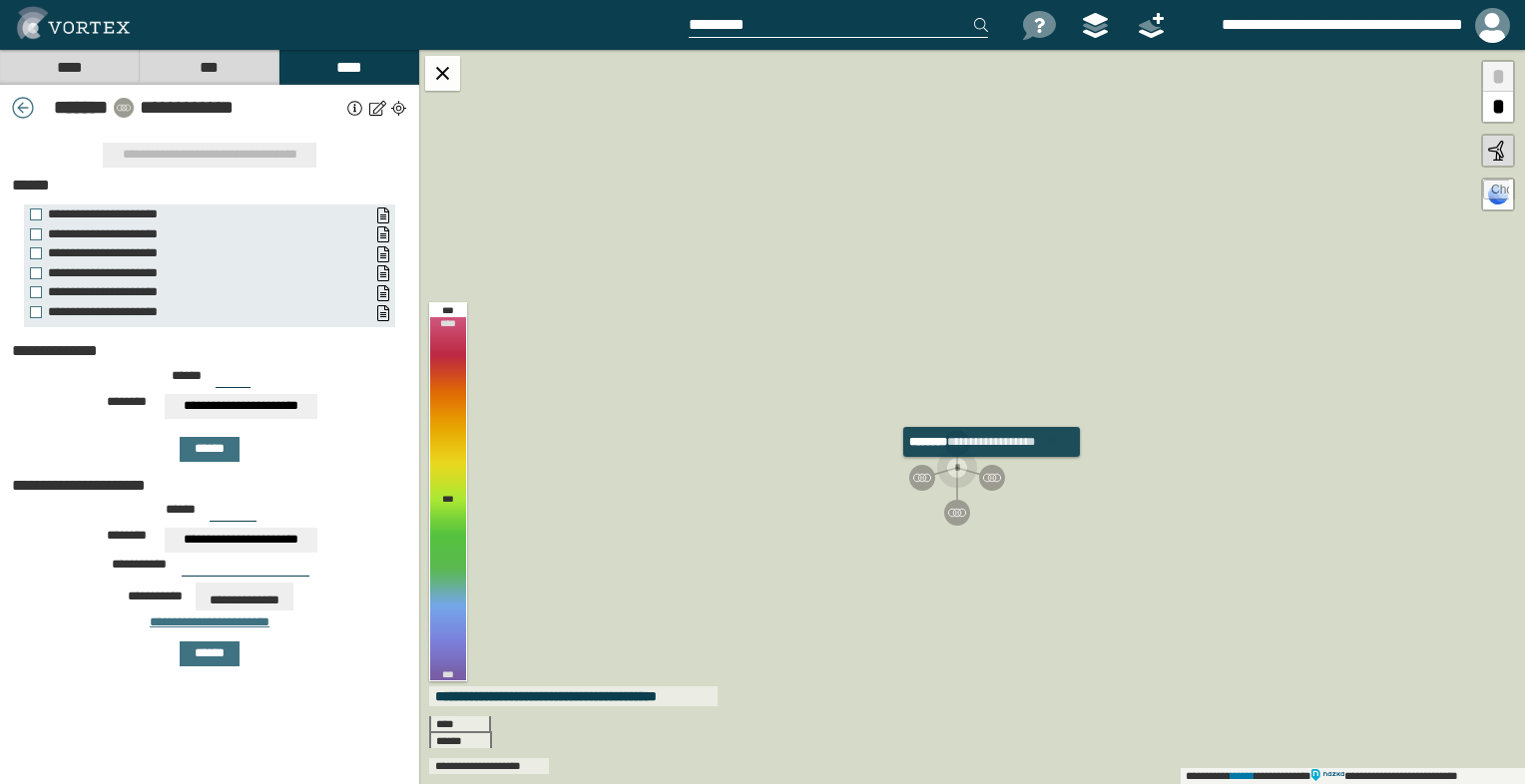 click at bounding box center [992, 478] 